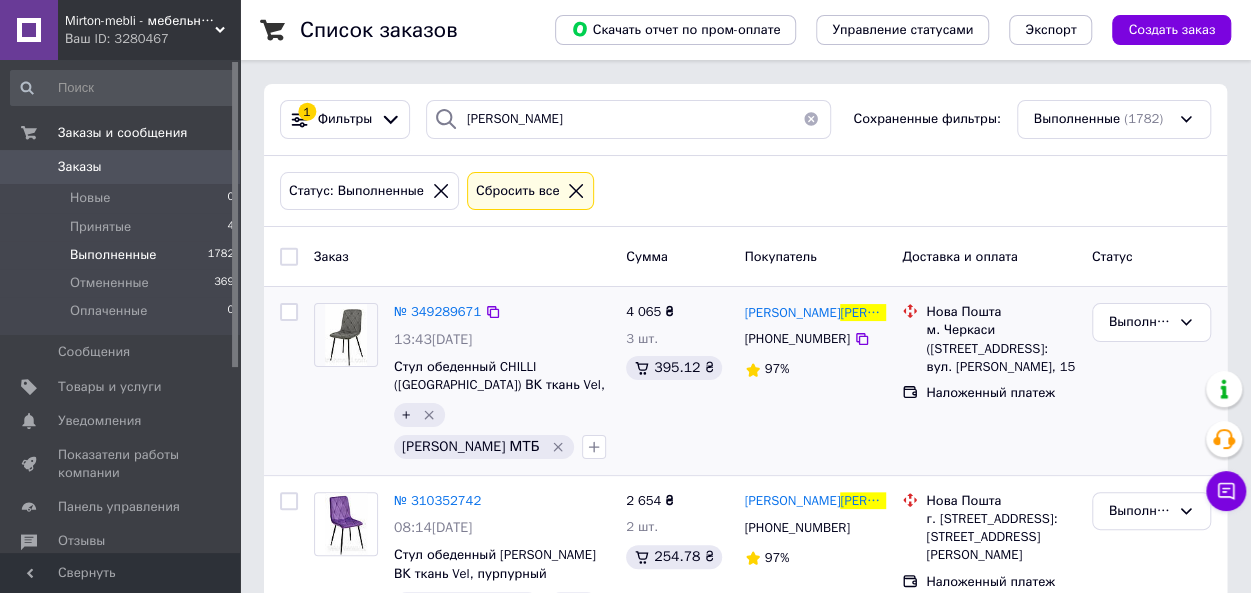 scroll, scrollTop: 28, scrollLeft: 0, axis: vertical 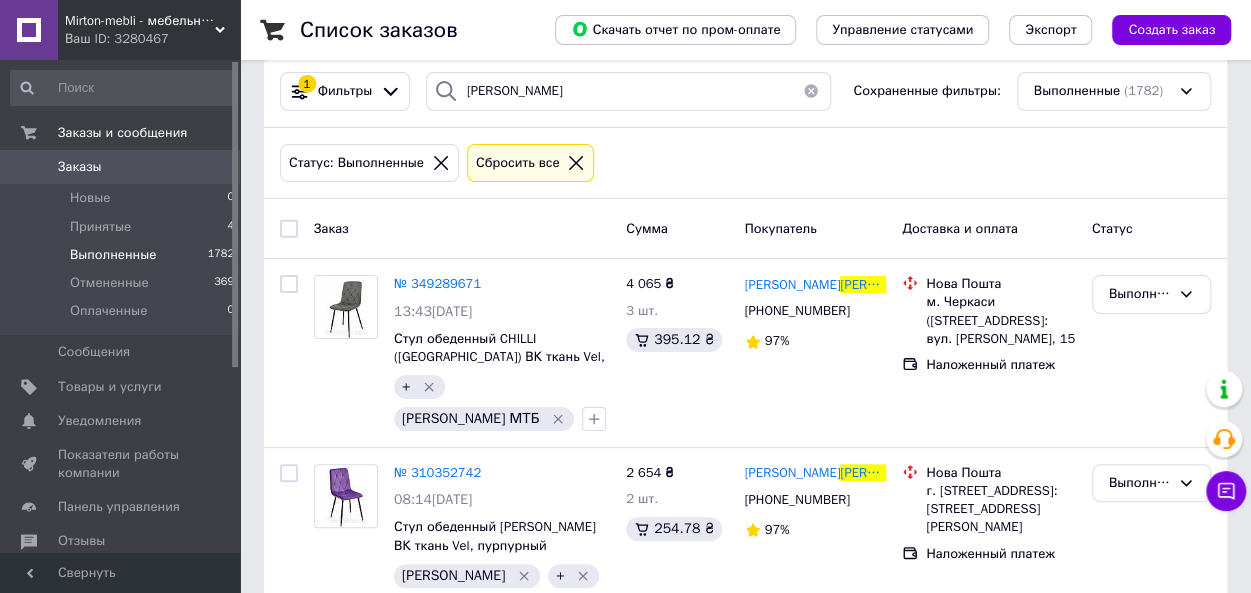 click at bounding box center [811, 91] 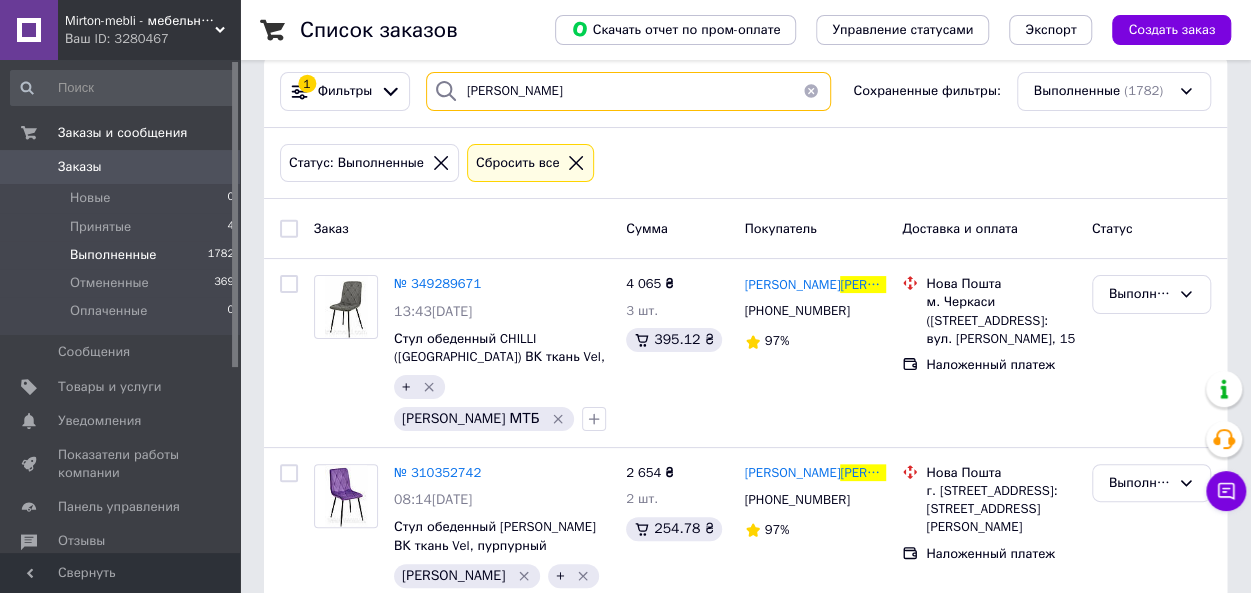 type 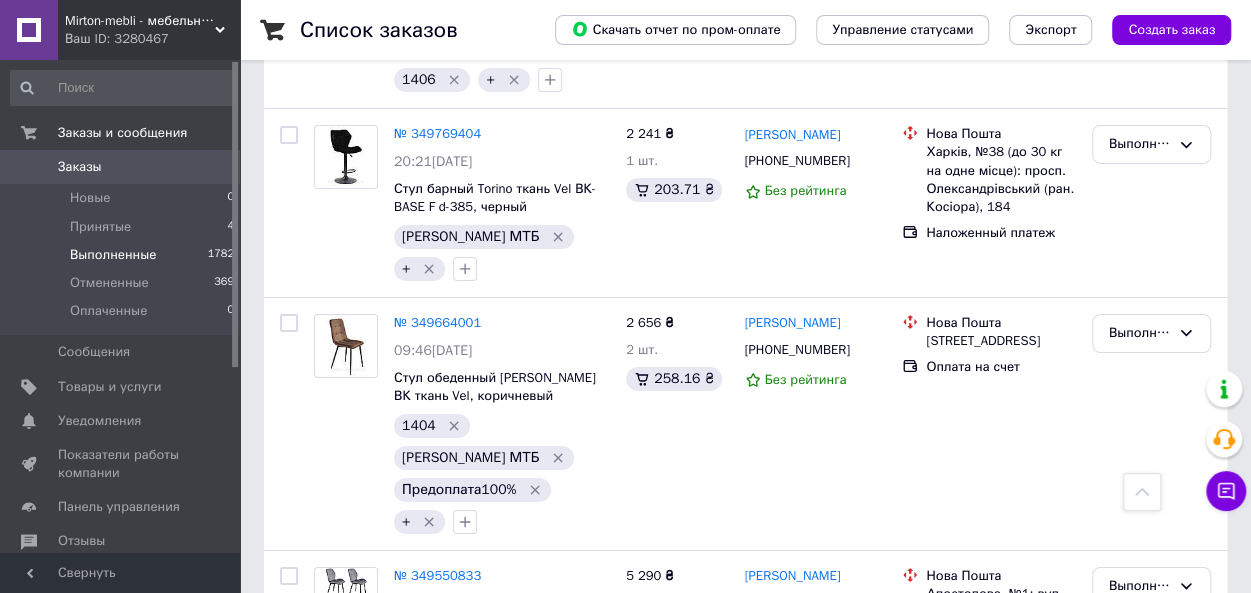 scroll, scrollTop: 3600, scrollLeft: 0, axis: vertical 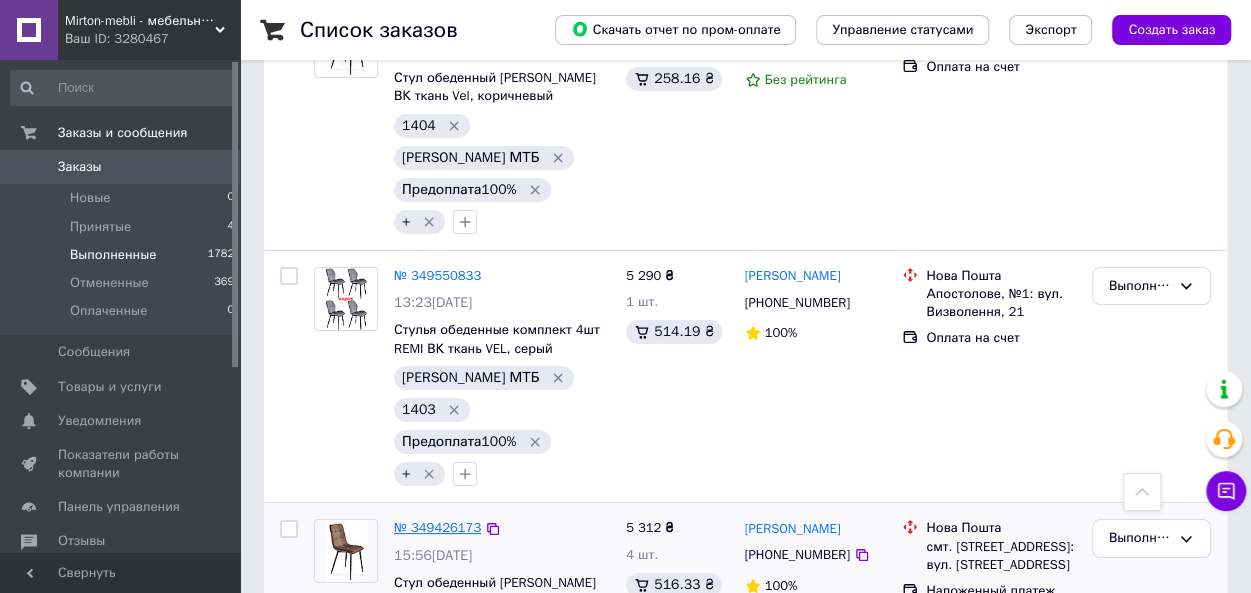 click on "№ 349426173" at bounding box center (437, 527) 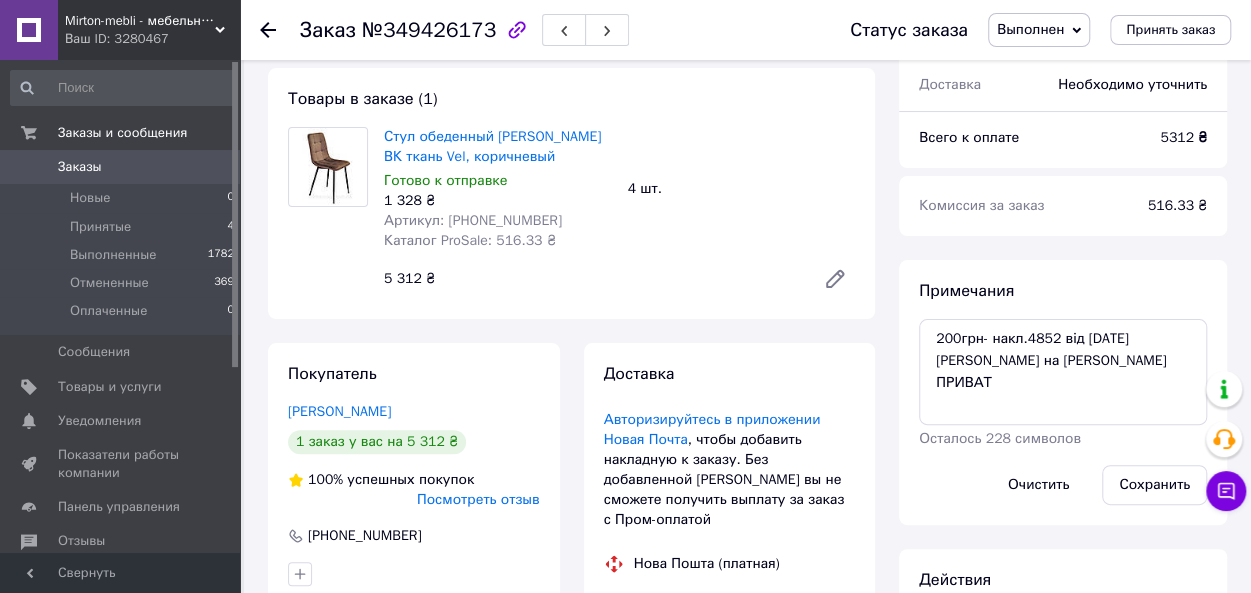 scroll, scrollTop: 100, scrollLeft: 0, axis: vertical 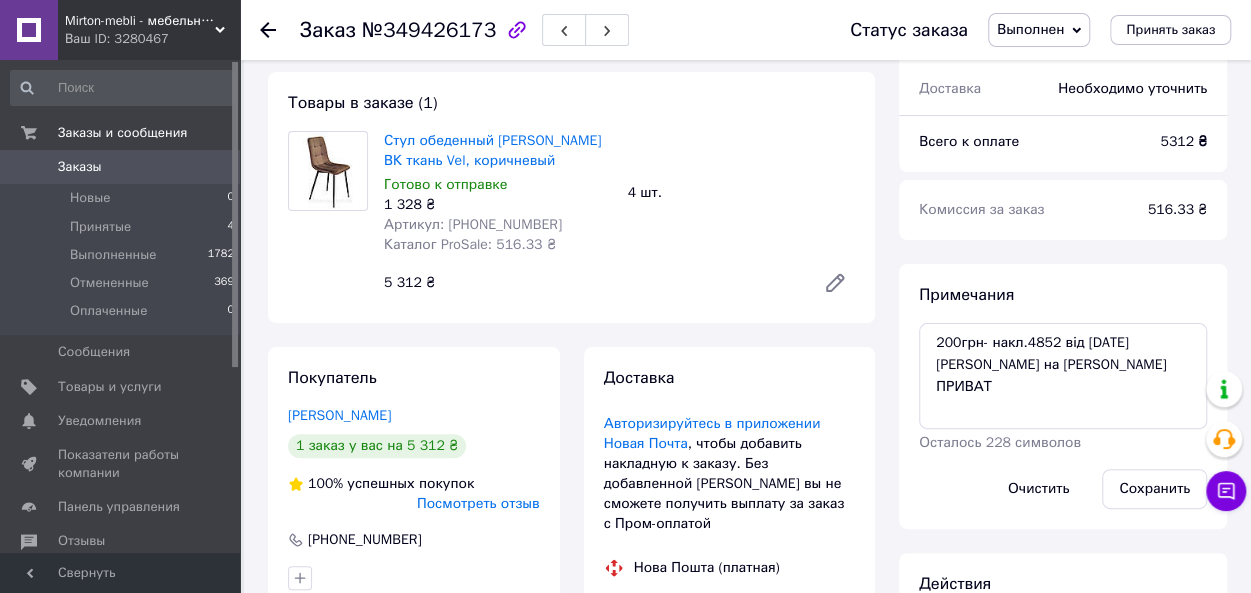click at bounding box center [280, 30] 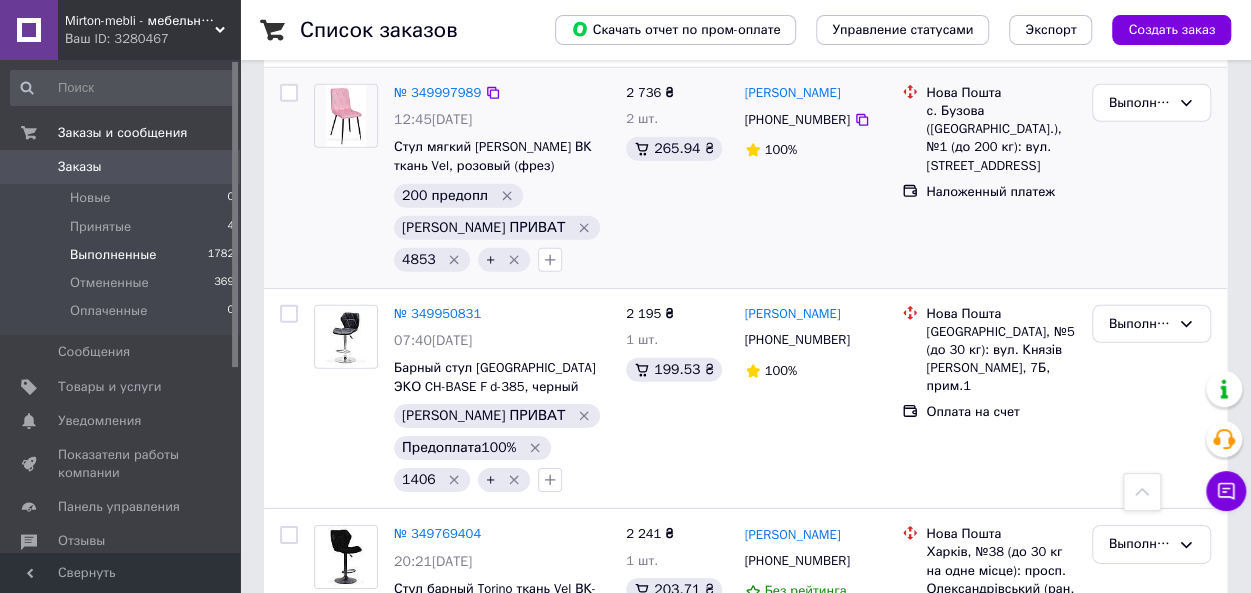 scroll, scrollTop: 3300, scrollLeft: 0, axis: vertical 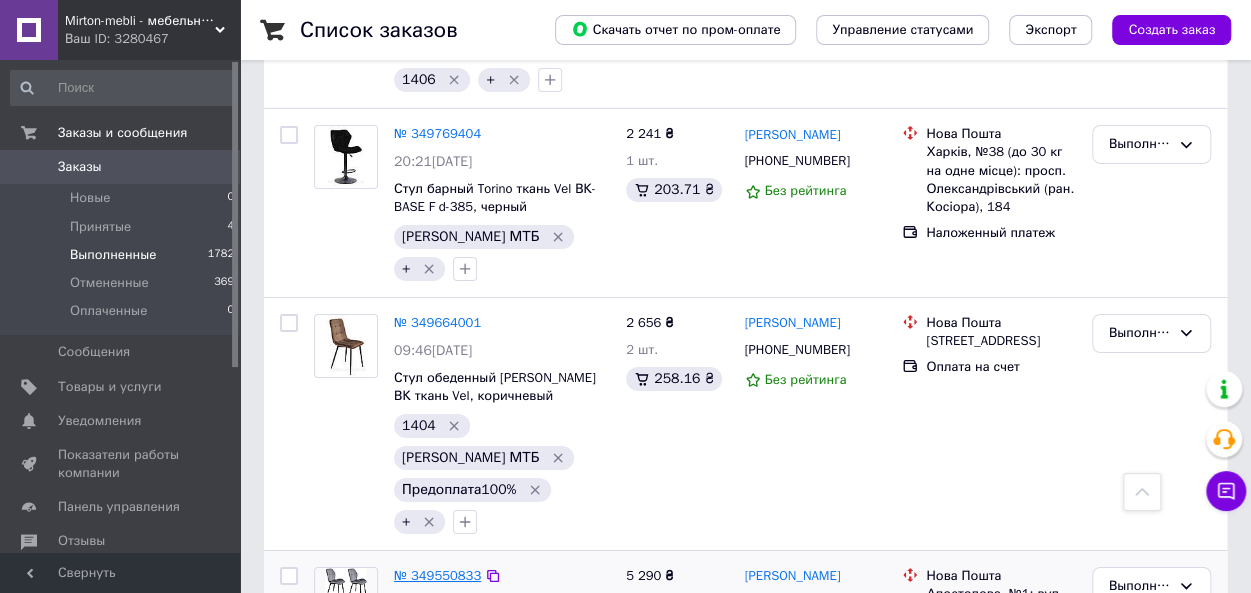 click on "№ 349550833" at bounding box center (437, 575) 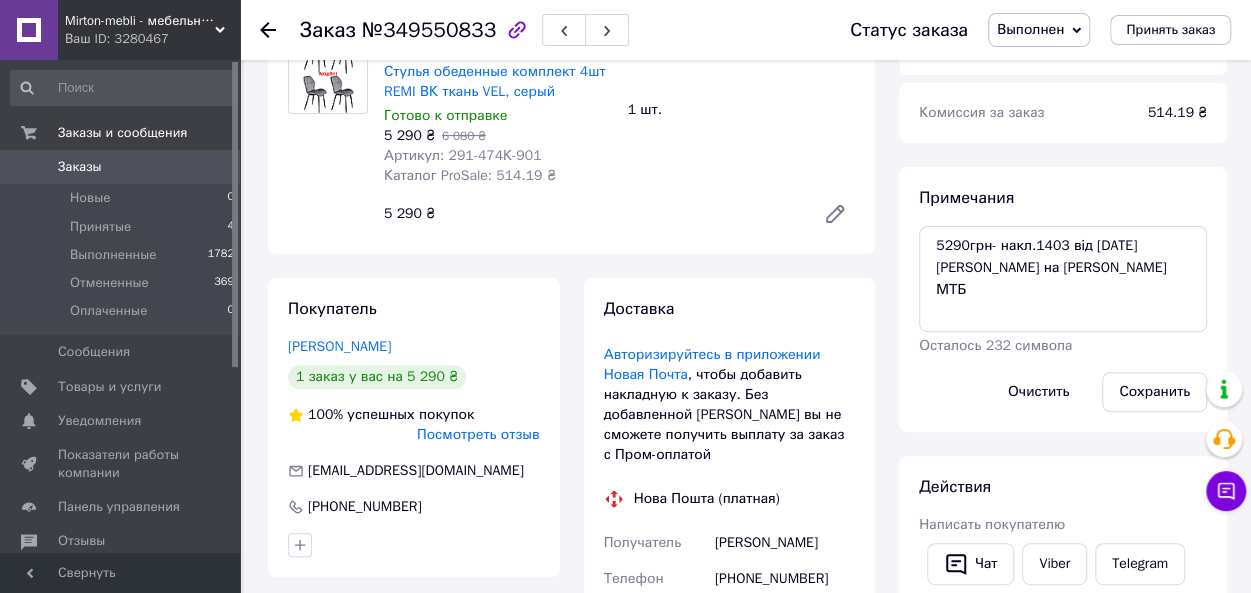 scroll, scrollTop: 194, scrollLeft: 0, axis: vertical 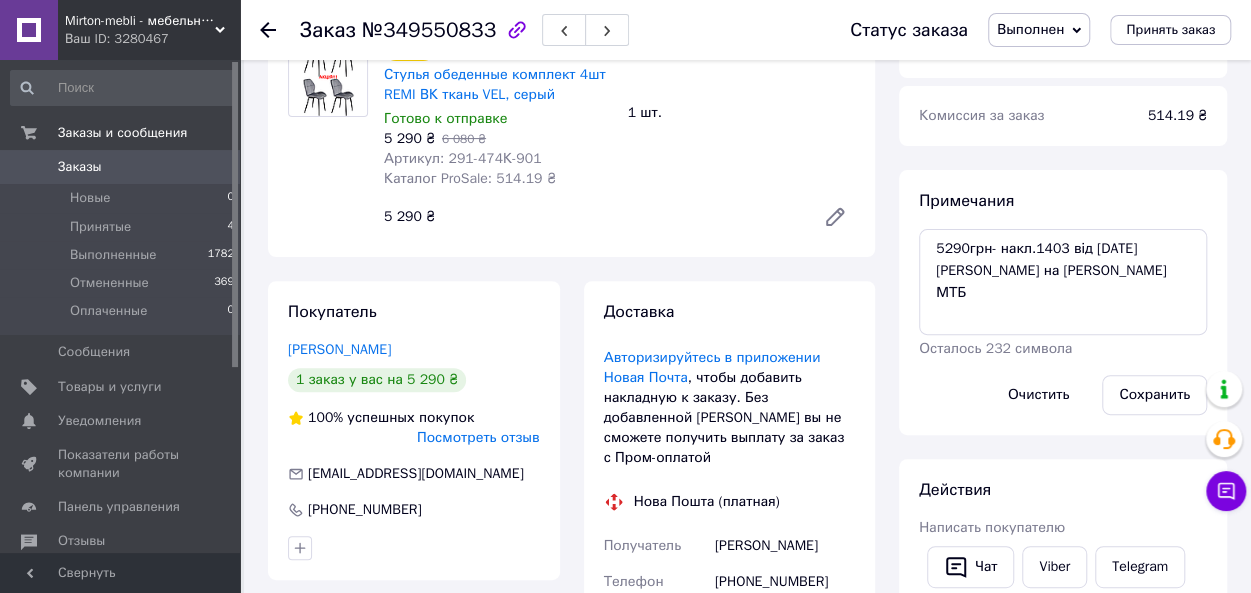 drag, startPoint x: 259, startPoint y: 36, endPoint x: 270, endPoint y: 33, distance: 11.401754 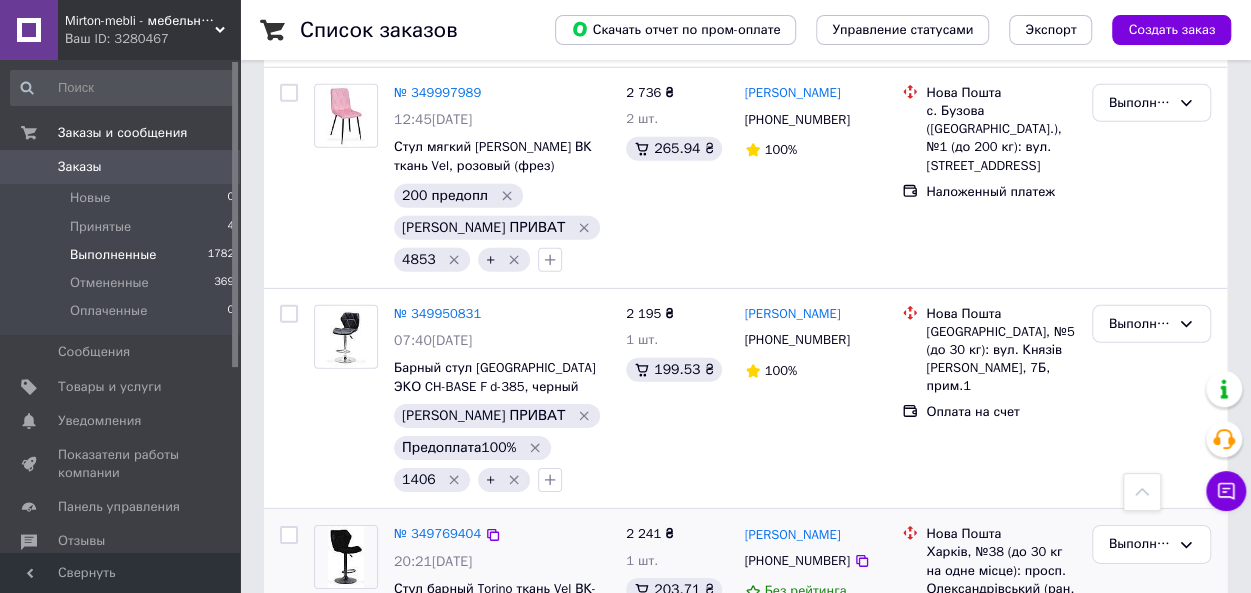 scroll, scrollTop: 3100, scrollLeft: 0, axis: vertical 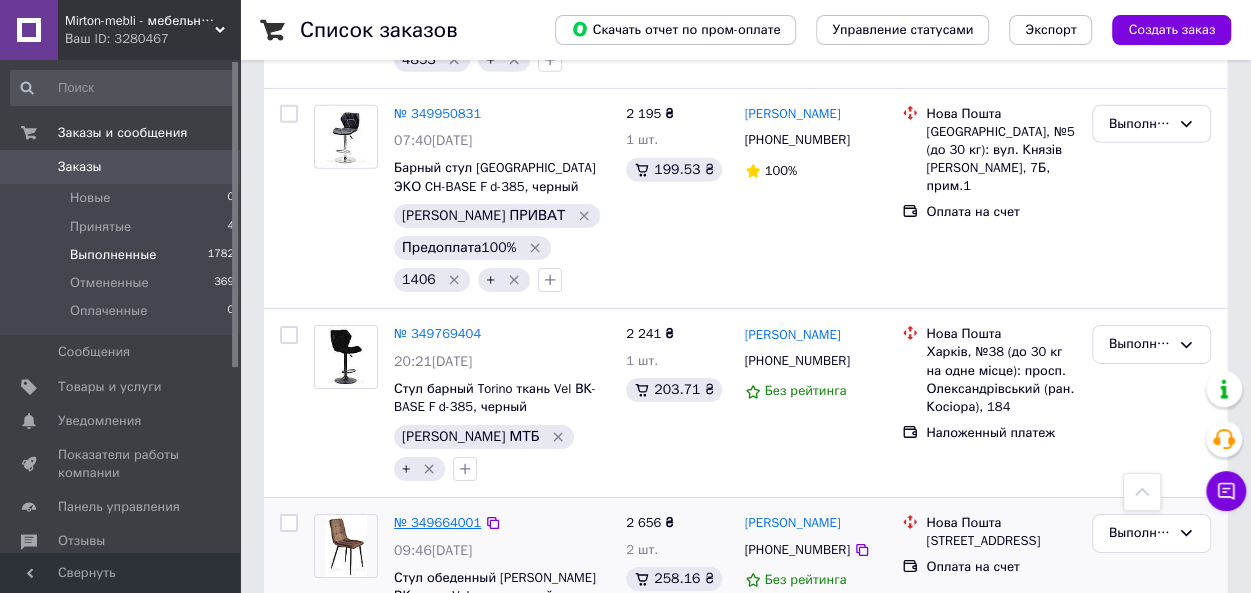 click on "№ 349664001" at bounding box center [437, 522] 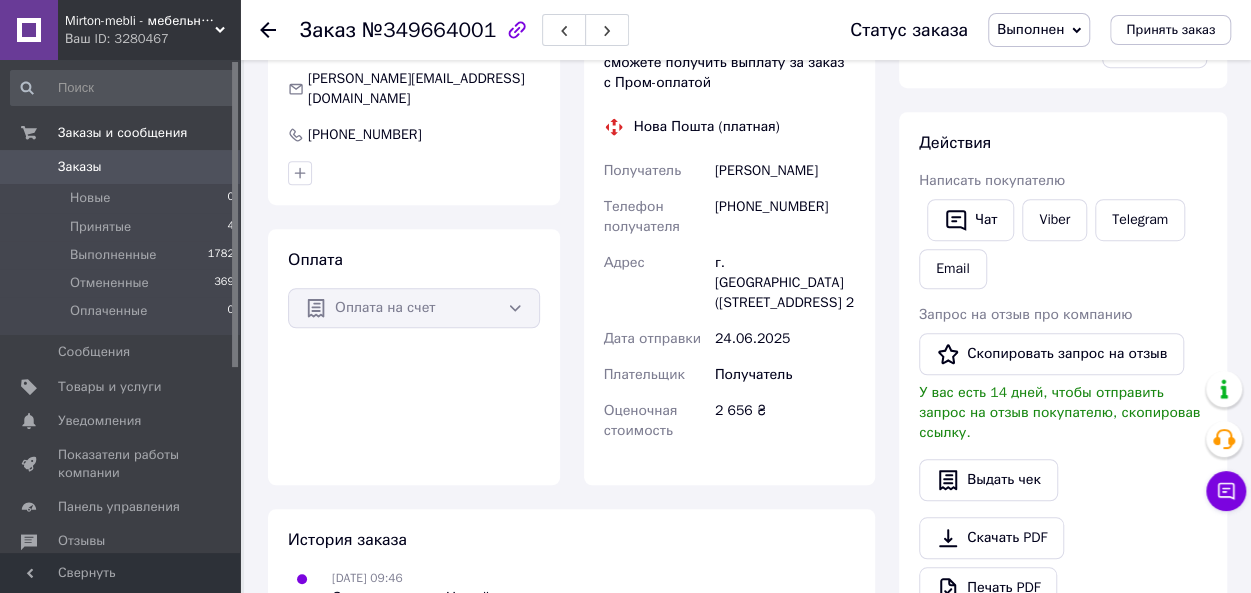 scroll, scrollTop: 1180, scrollLeft: 0, axis: vertical 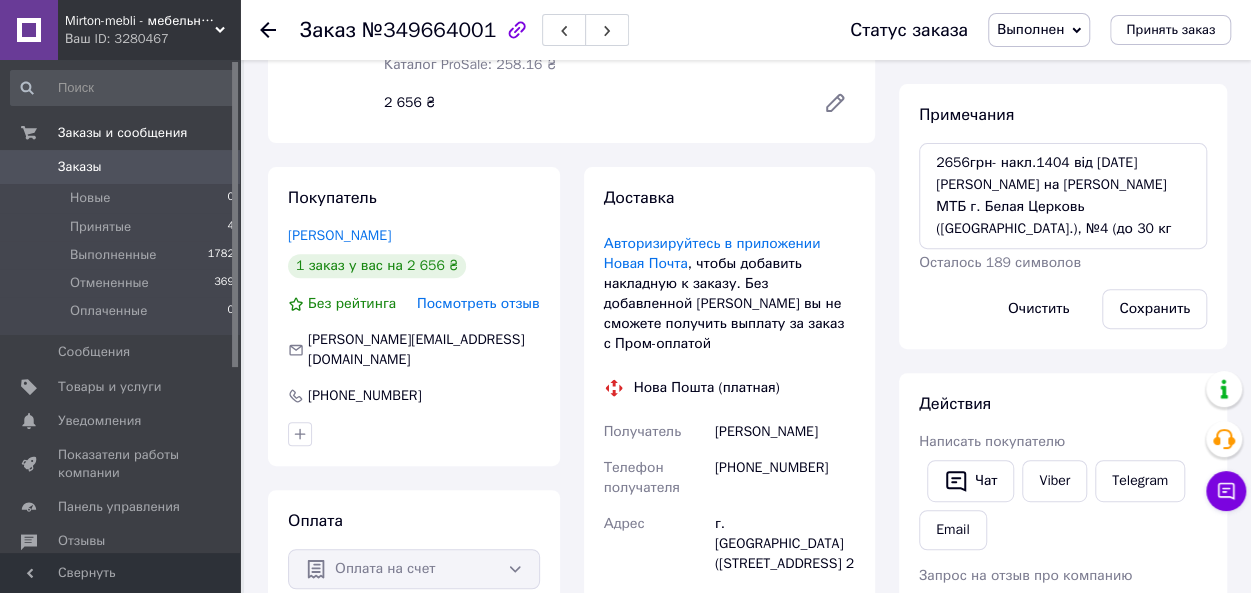 click 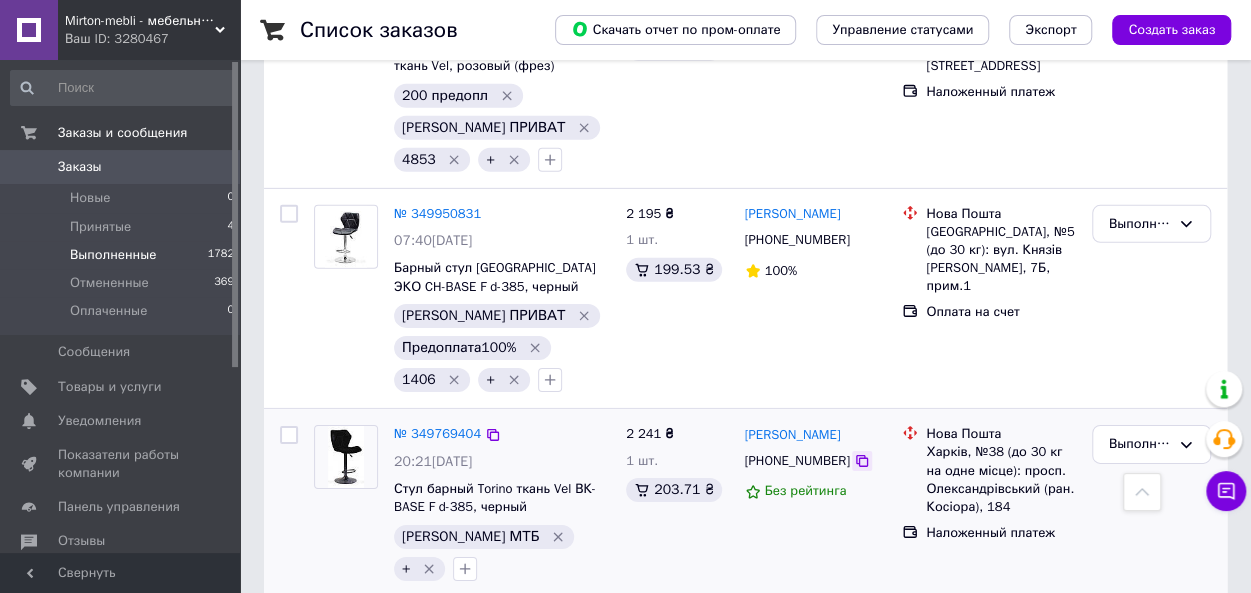 scroll, scrollTop: 2800, scrollLeft: 0, axis: vertical 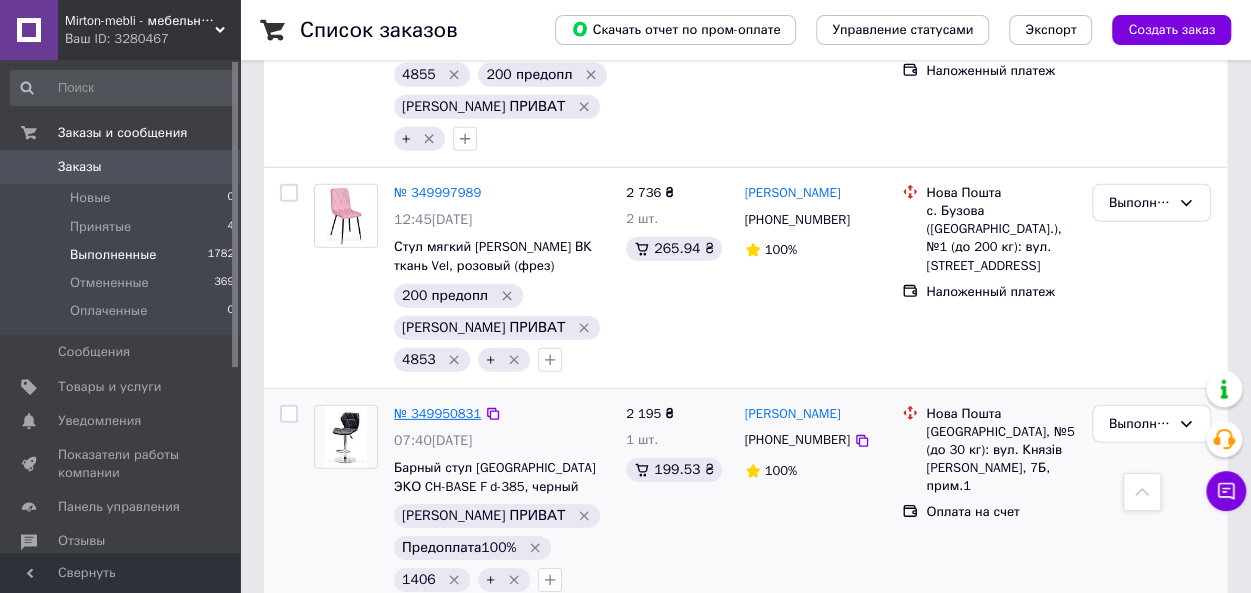 click on "№ 349950831" at bounding box center [437, 414] 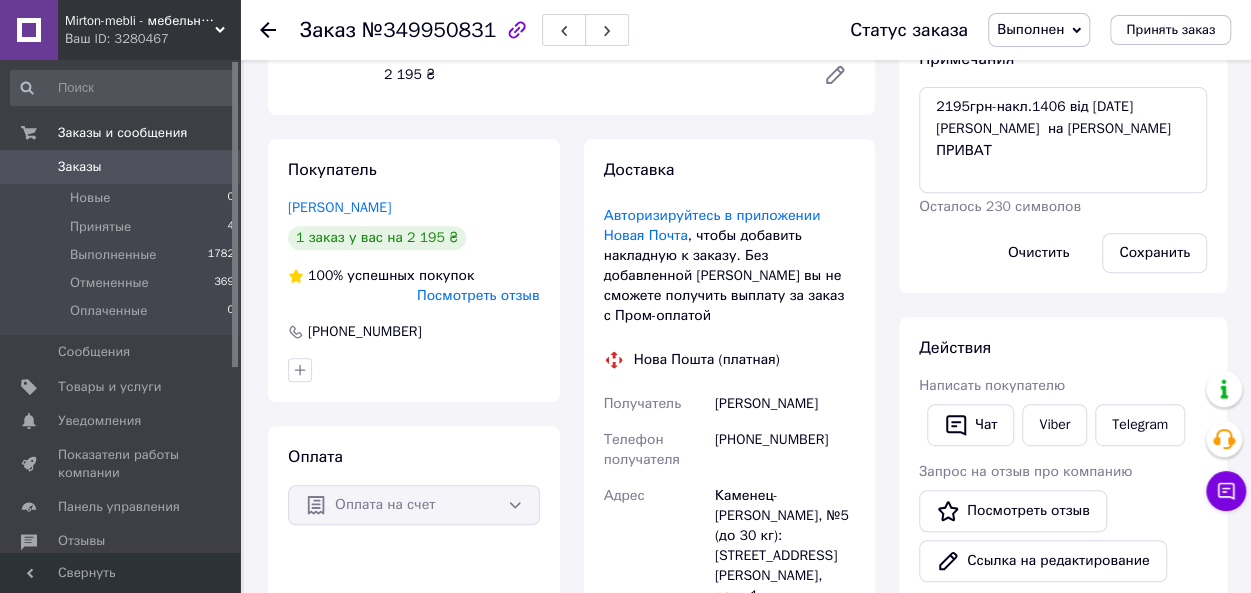 scroll, scrollTop: 306, scrollLeft: 0, axis: vertical 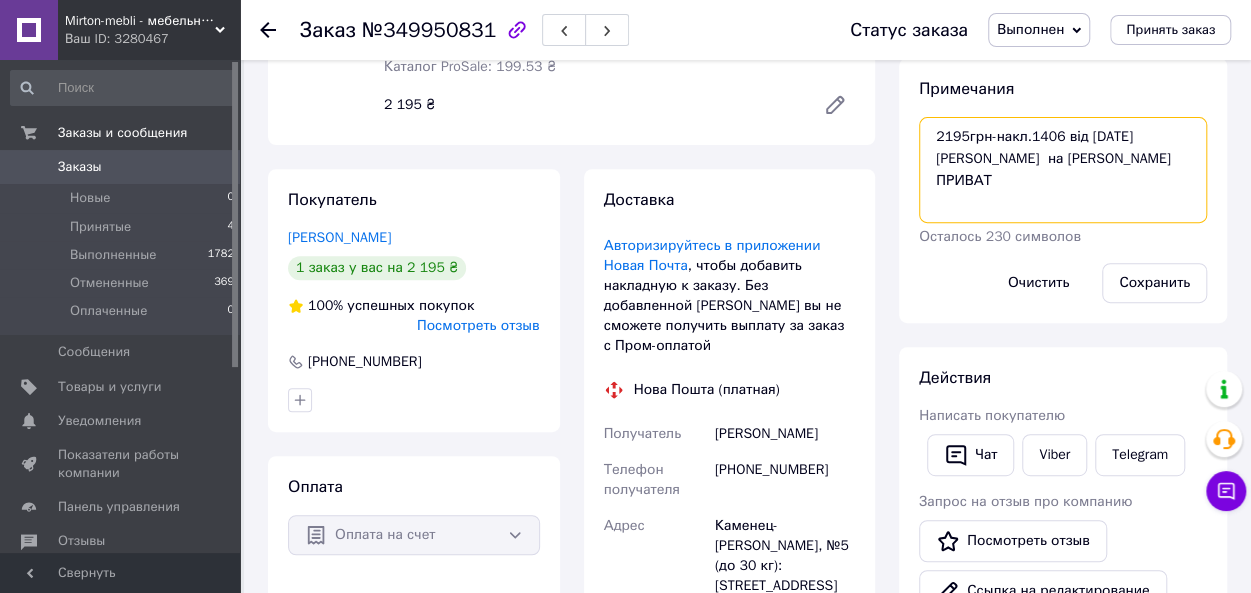 click on "2195грн-накл.1406 від [DATE] [PERSON_NAME]  на [PERSON_NAME] ПРИВАТ" at bounding box center [1063, 170] 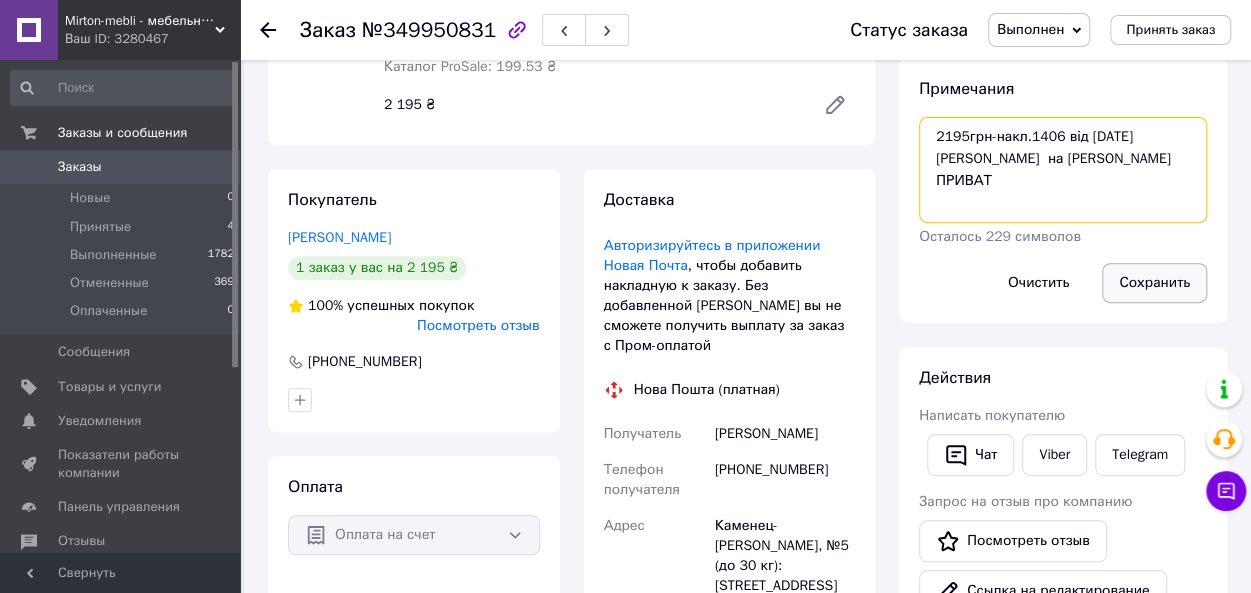 type on "2195грн-накл.1406 від [DATE] [PERSON_NAME]  на [PERSON_NAME] ПРИВАТ" 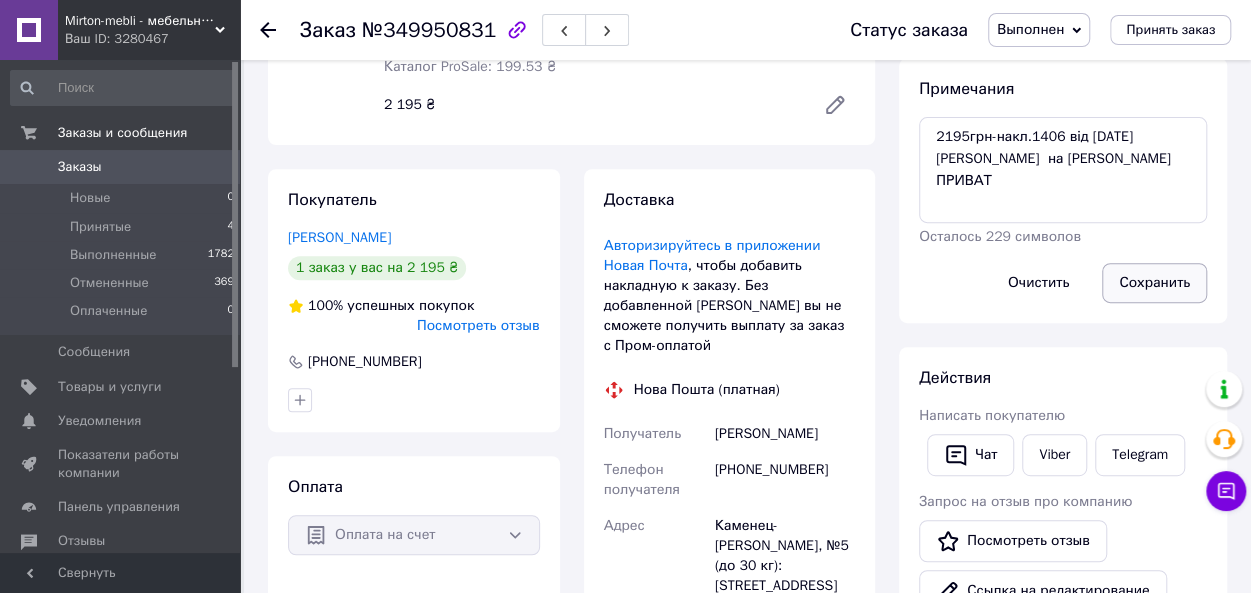 click on "Сохранить" at bounding box center (1154, 283) 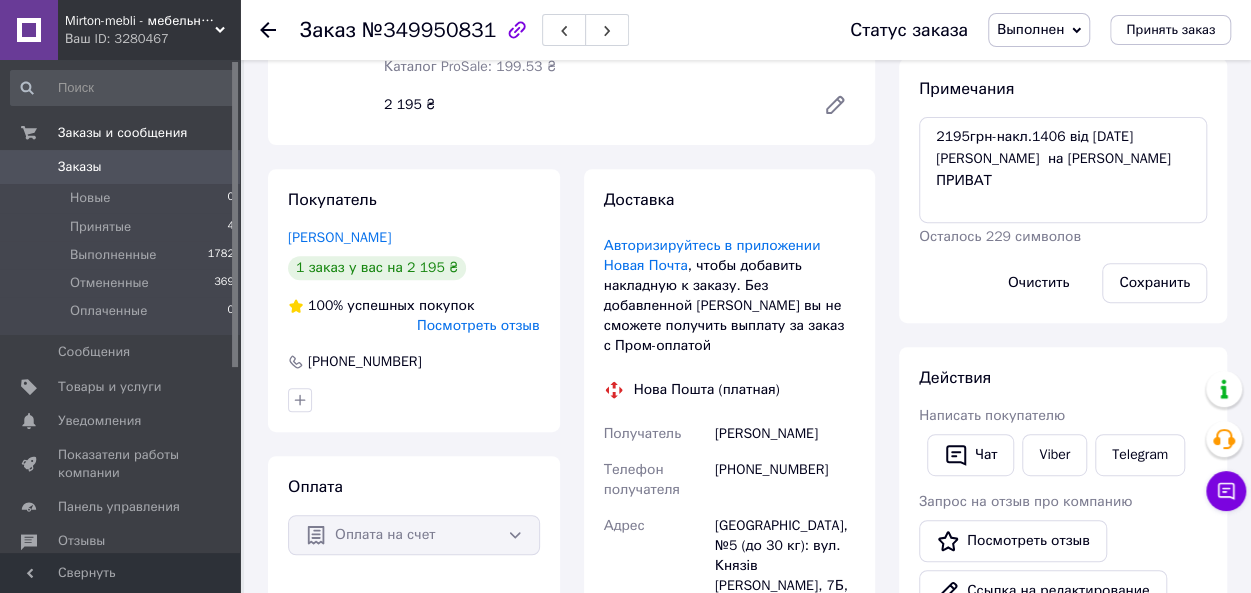click at bounding box center (280, 30) 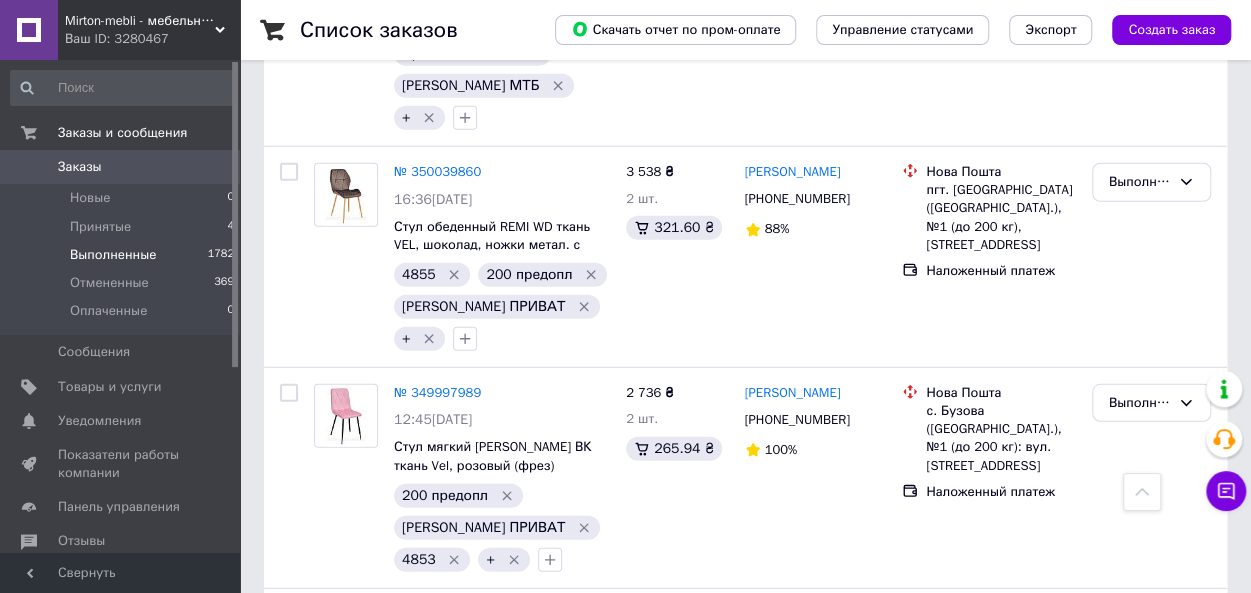 scroll, scrollTop: 2500, scrollLeft: 0, axis: vertical 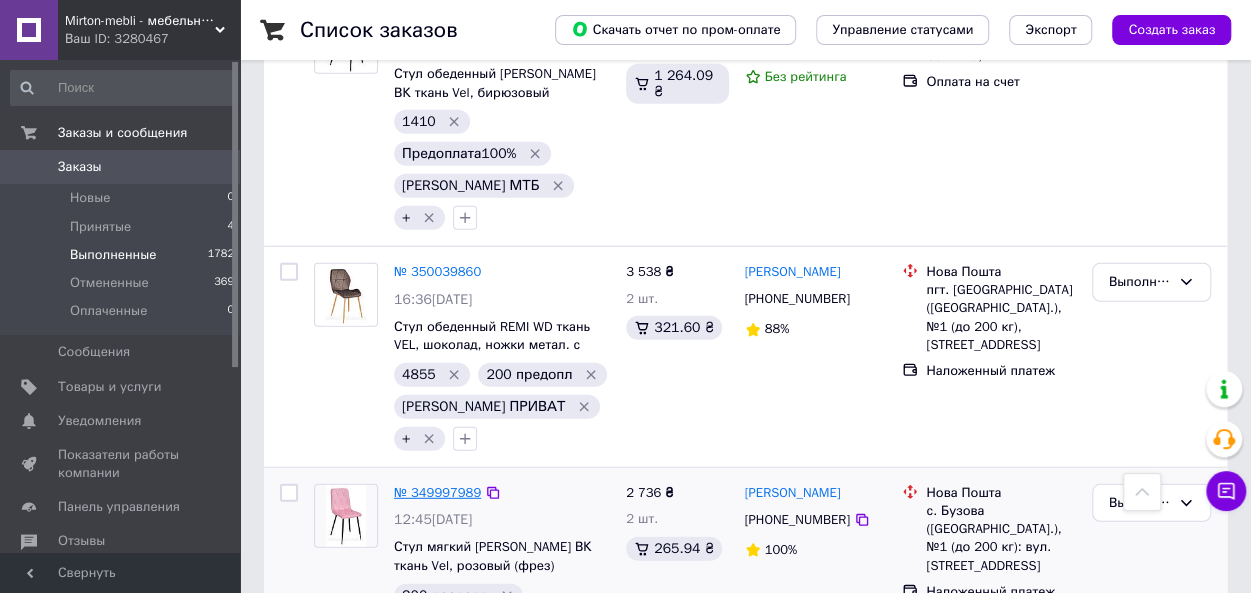 click on "№ 349997989" at bounding box center (437, 492) 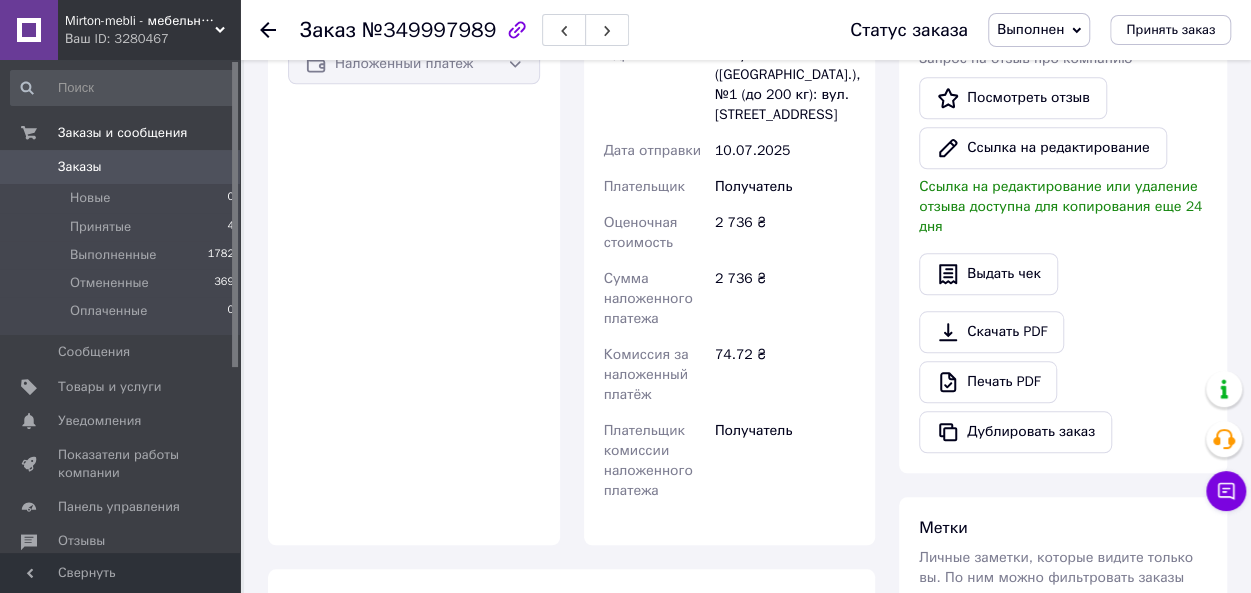 scroll, scrollTop: 1388, scrollLeft: 0, axis: vertical 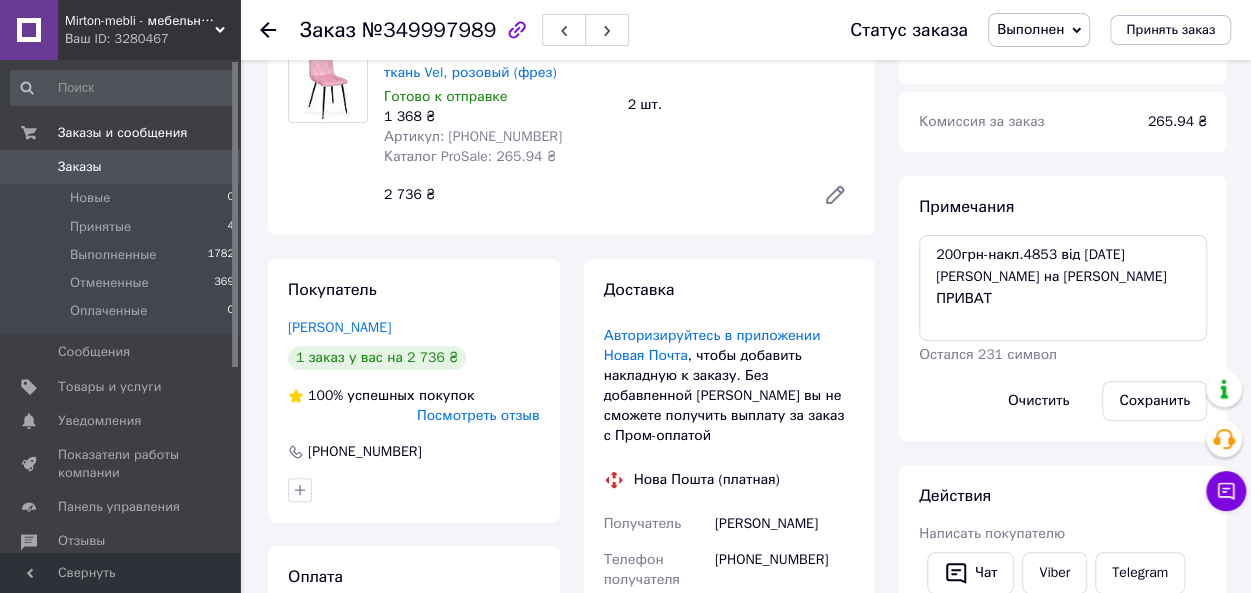 click 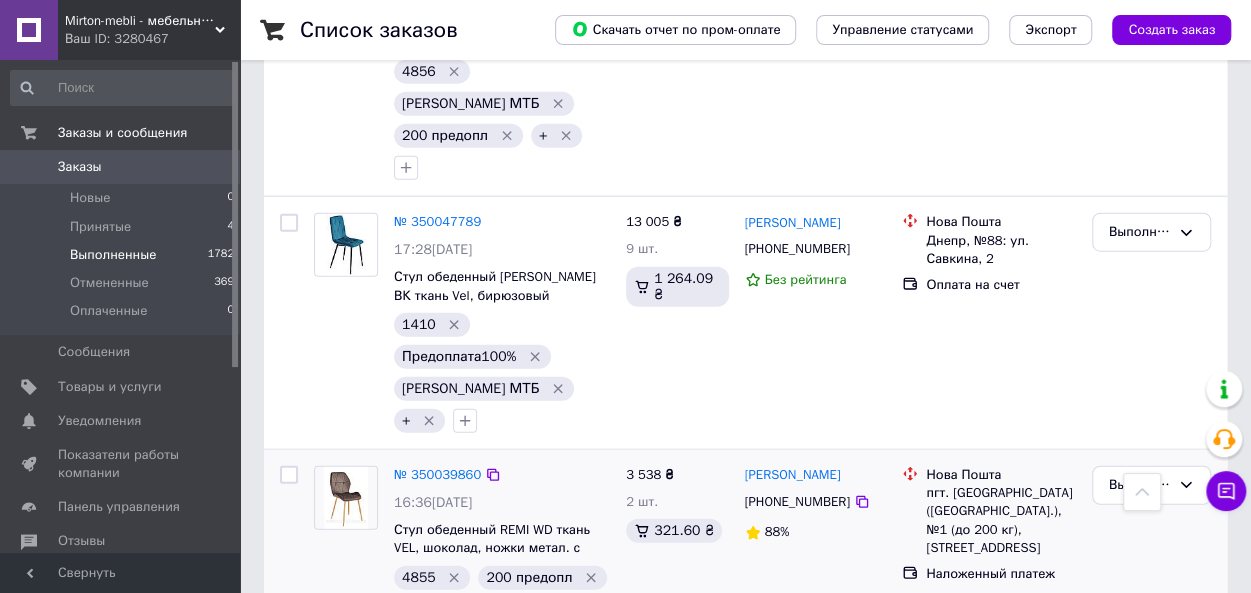 scroll, scrollTop: 2300, scrollLeft: 0, axis: vertical 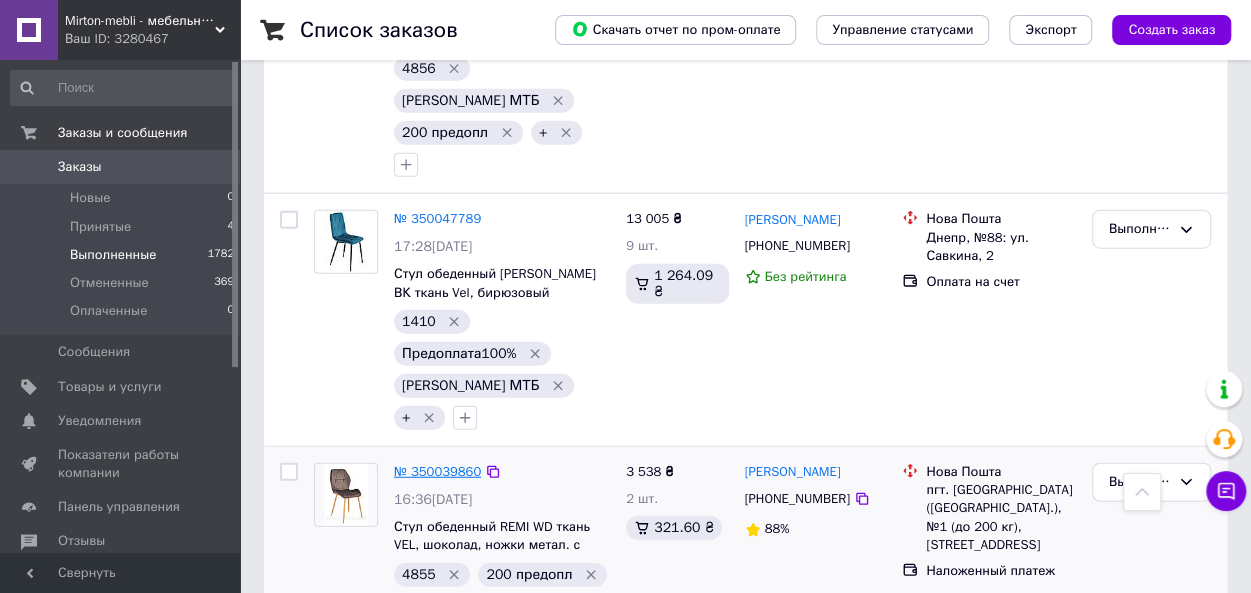 click on "№ 350039860" at bounding box center (437, 471) 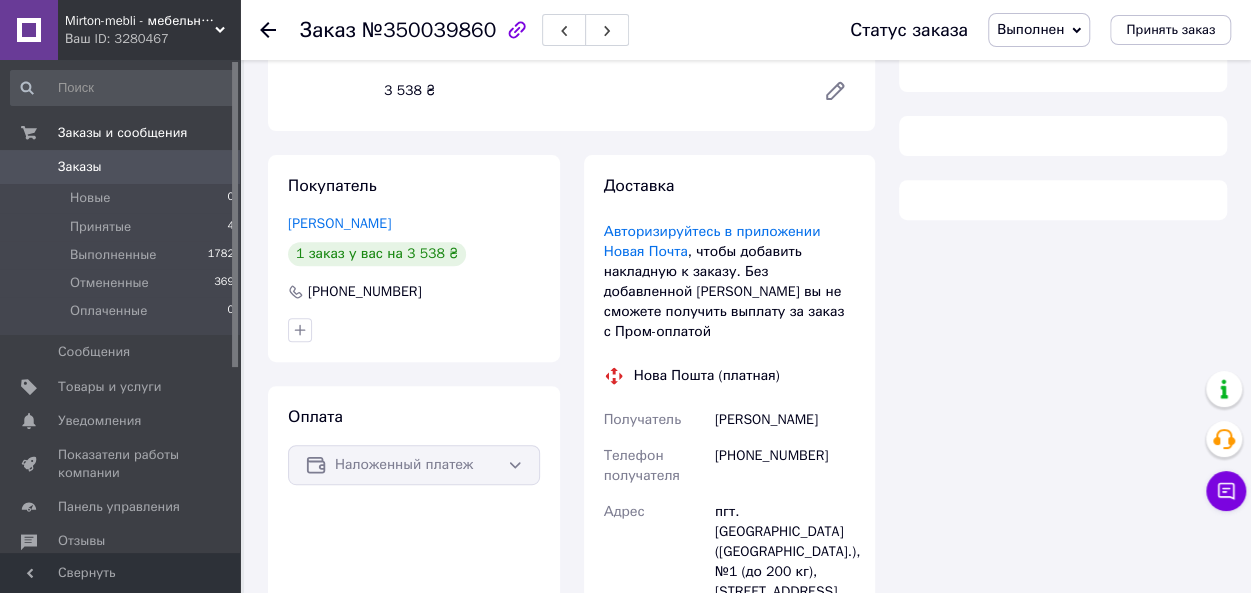 scroll, scrollTop: 1428, scrollLeft: 0, axis: vertical 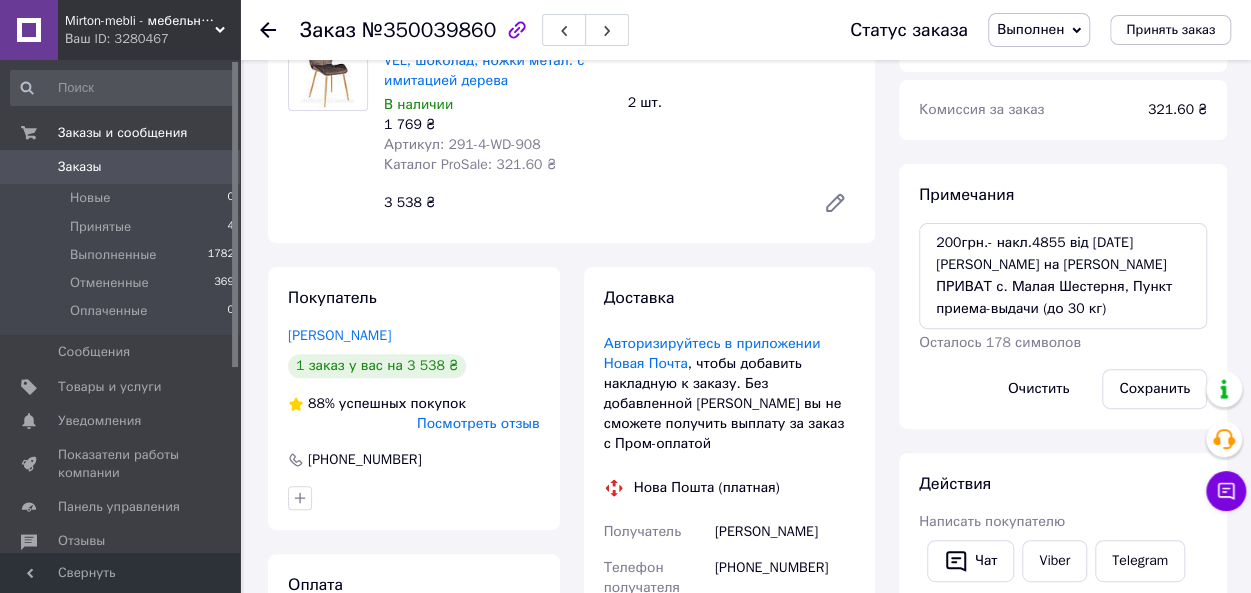 click 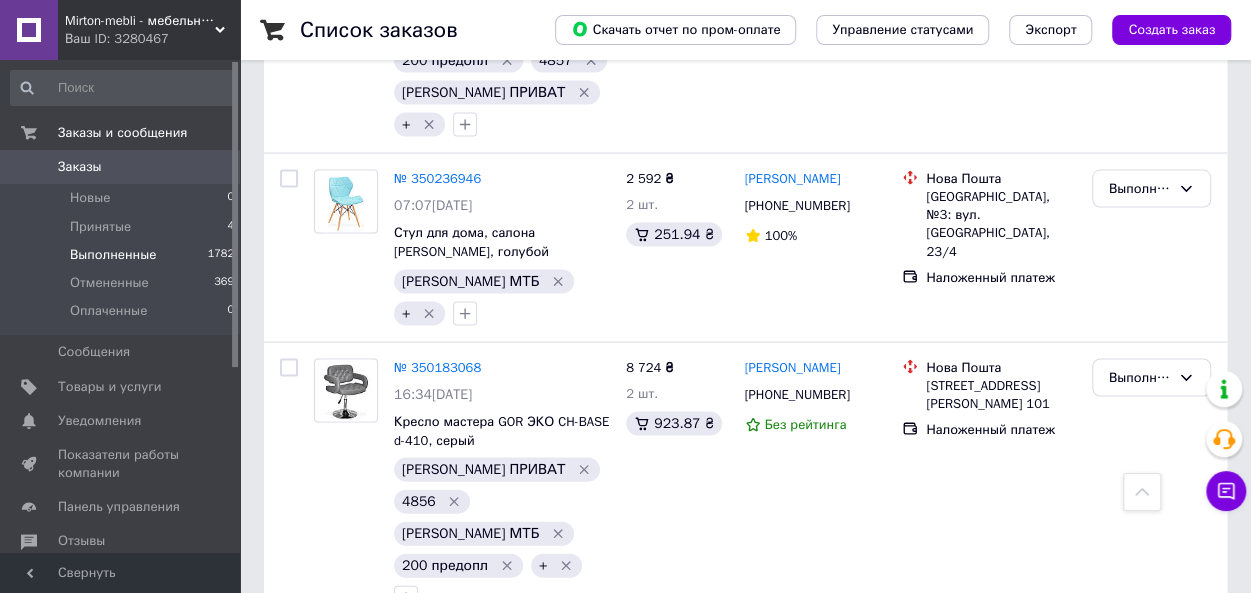 scroll, scrollTop: 1800, scrollLeft: 0, axis: vertical 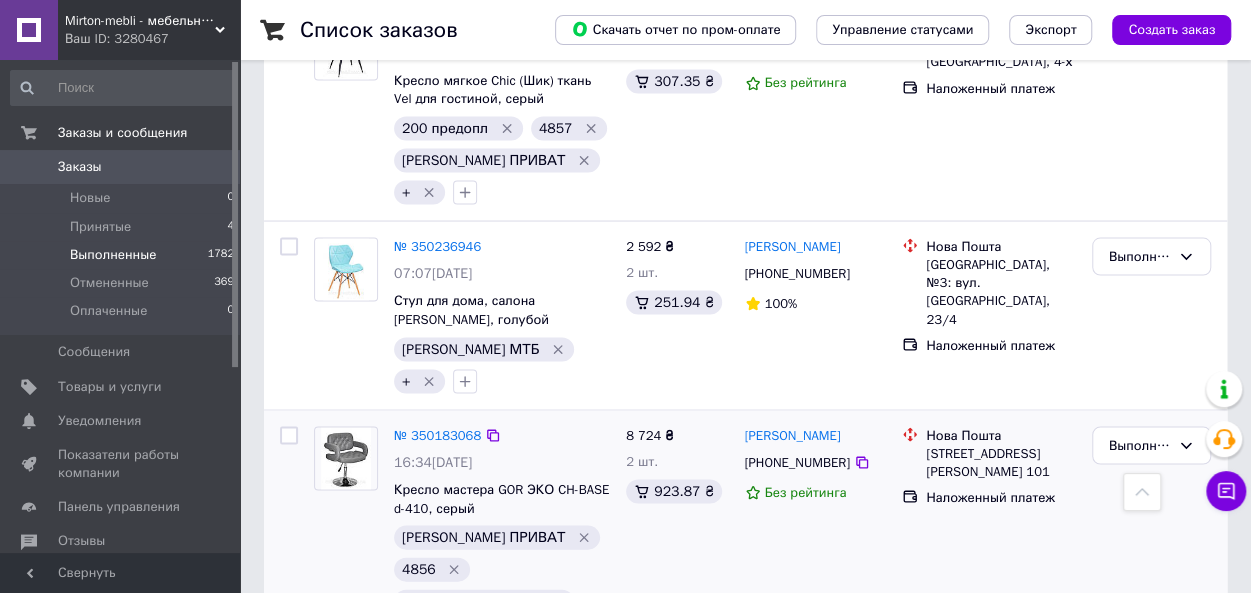 click 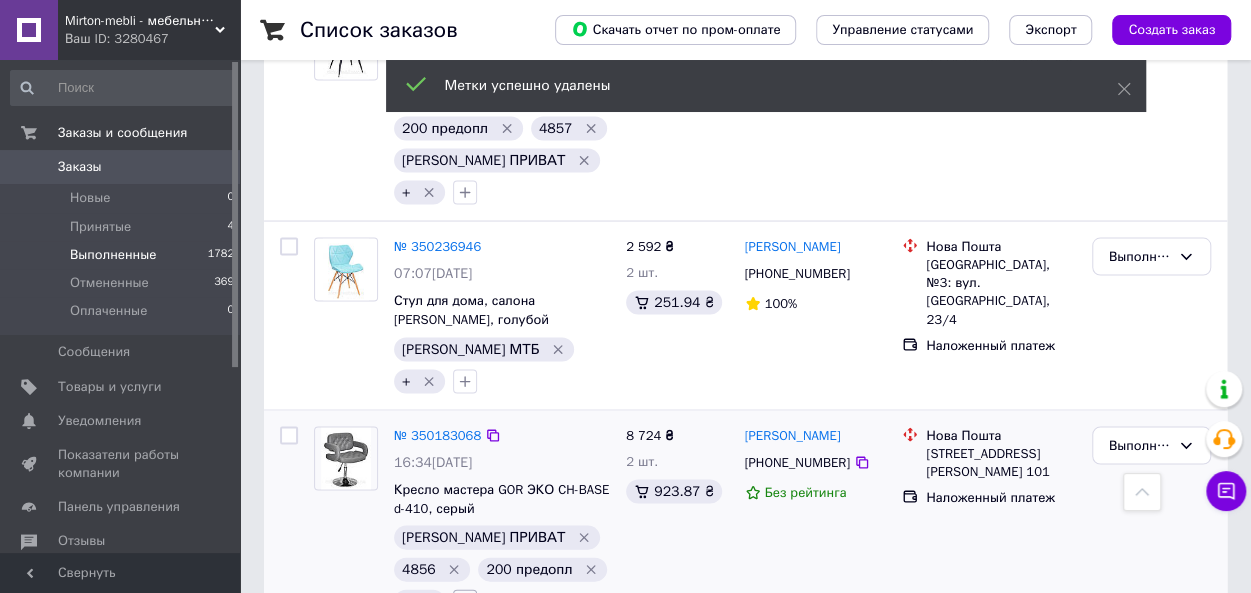 click 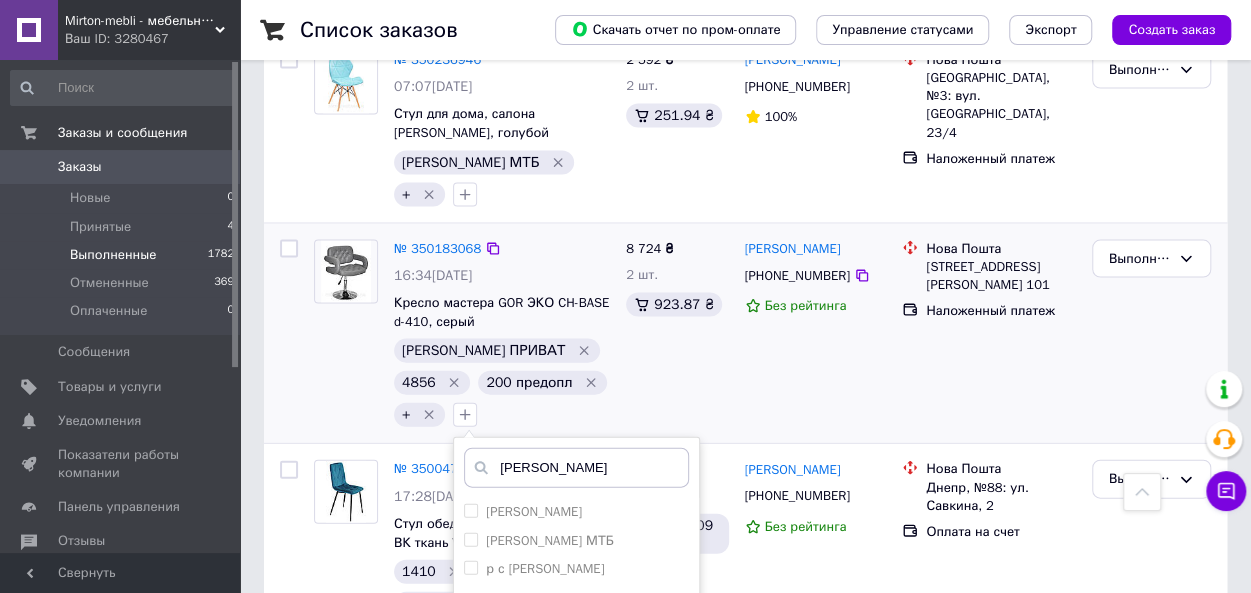 scroll, scrollTop: 2000, scrollLeft: 0, axis: vertical 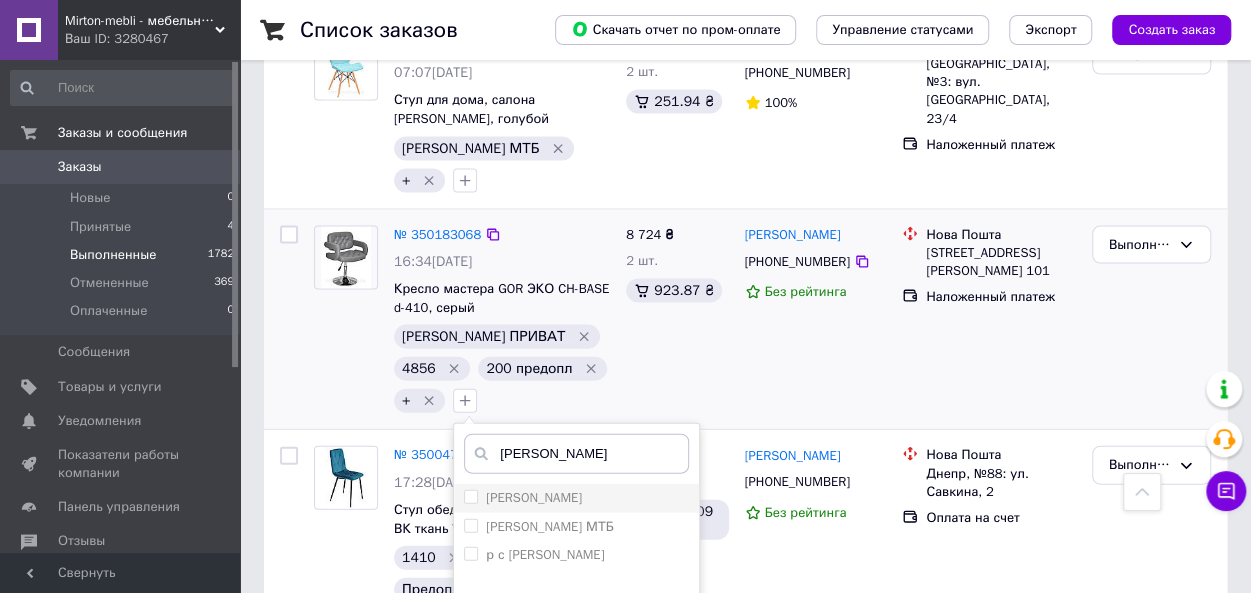 type on "[PERSON_NAME]" 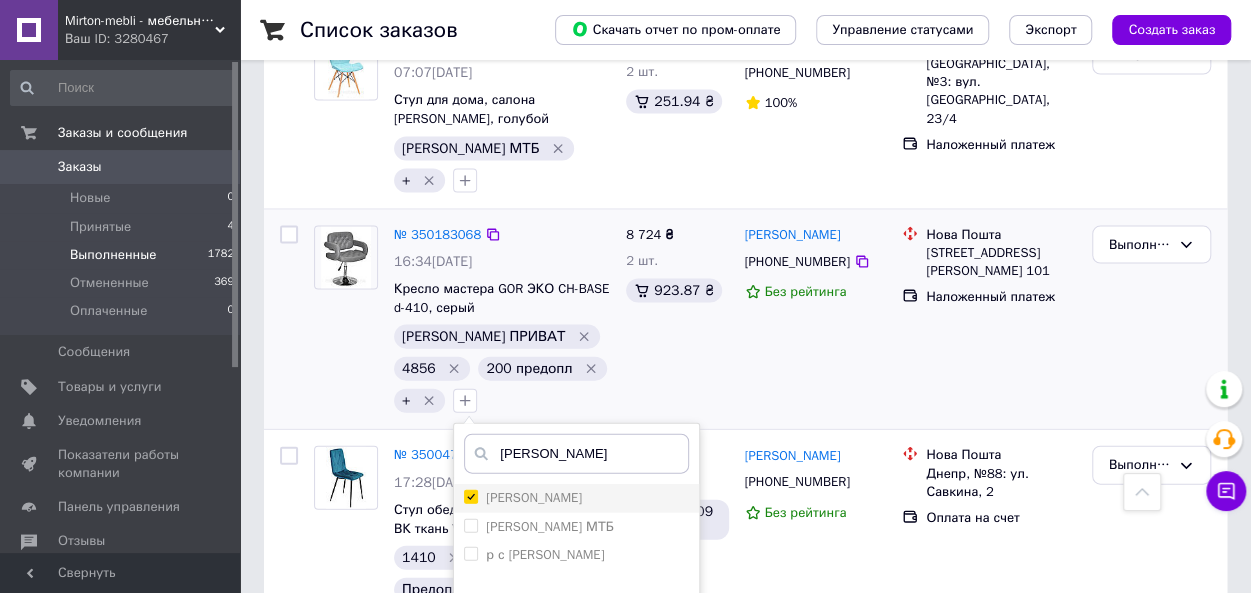 checkbox on "true" 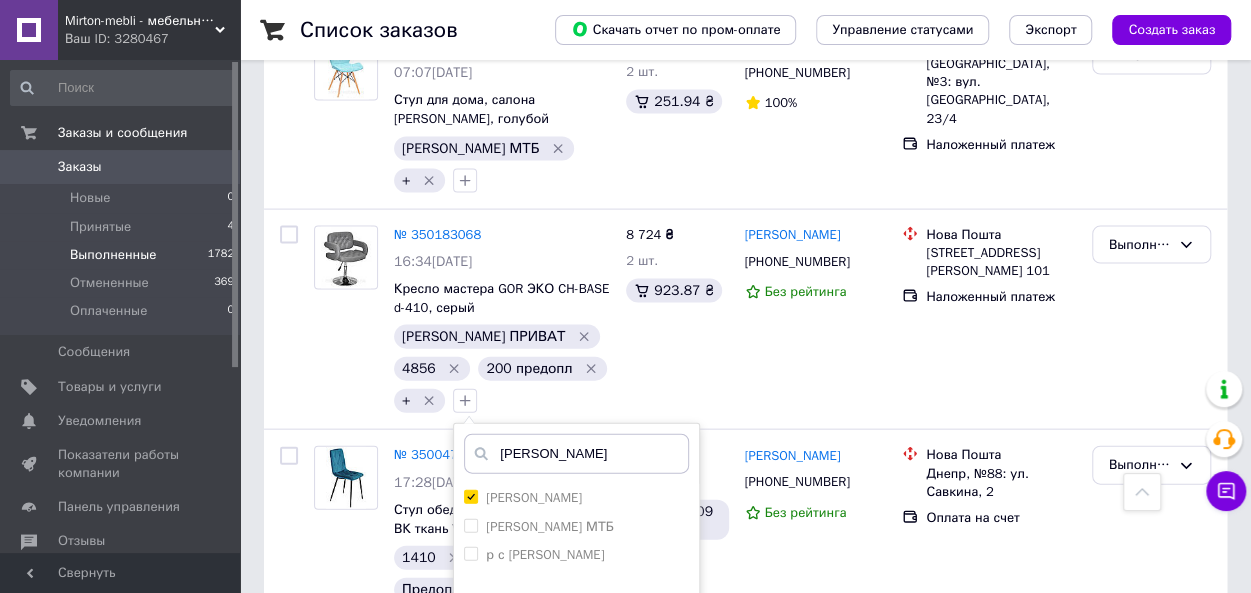 drag, startPoint x: 609, startPoint y: 520, endPoint x: 642, endPoint y: 459, distance: 69.354164 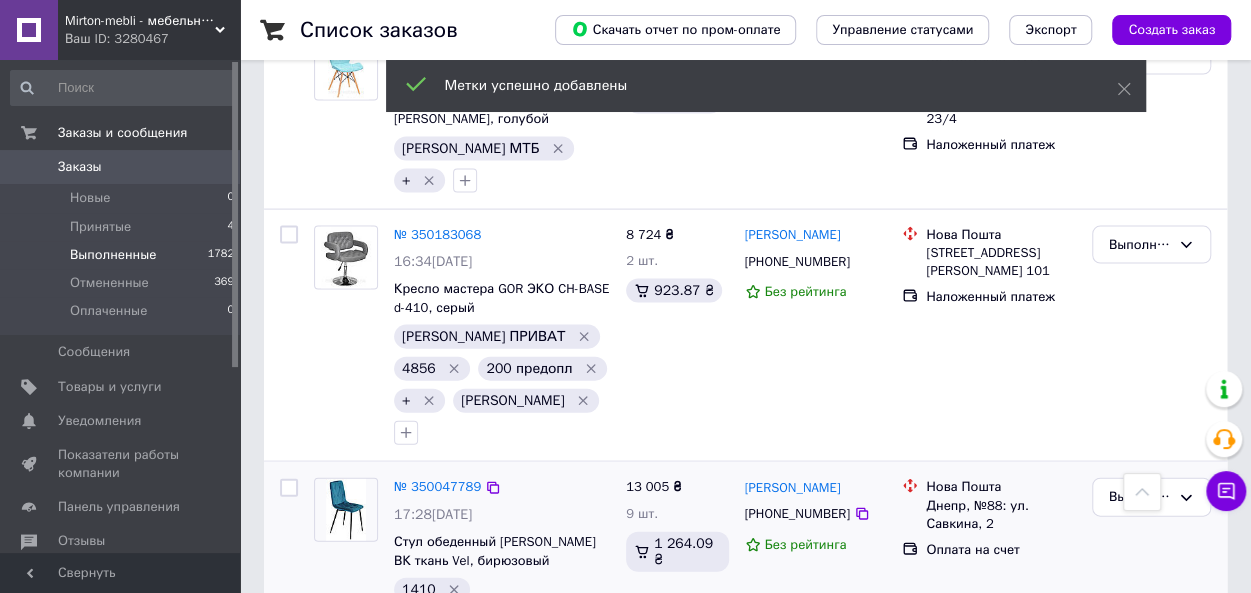 scroll, scrollTop: 1800, scrollLeft: 0, axis: vertical 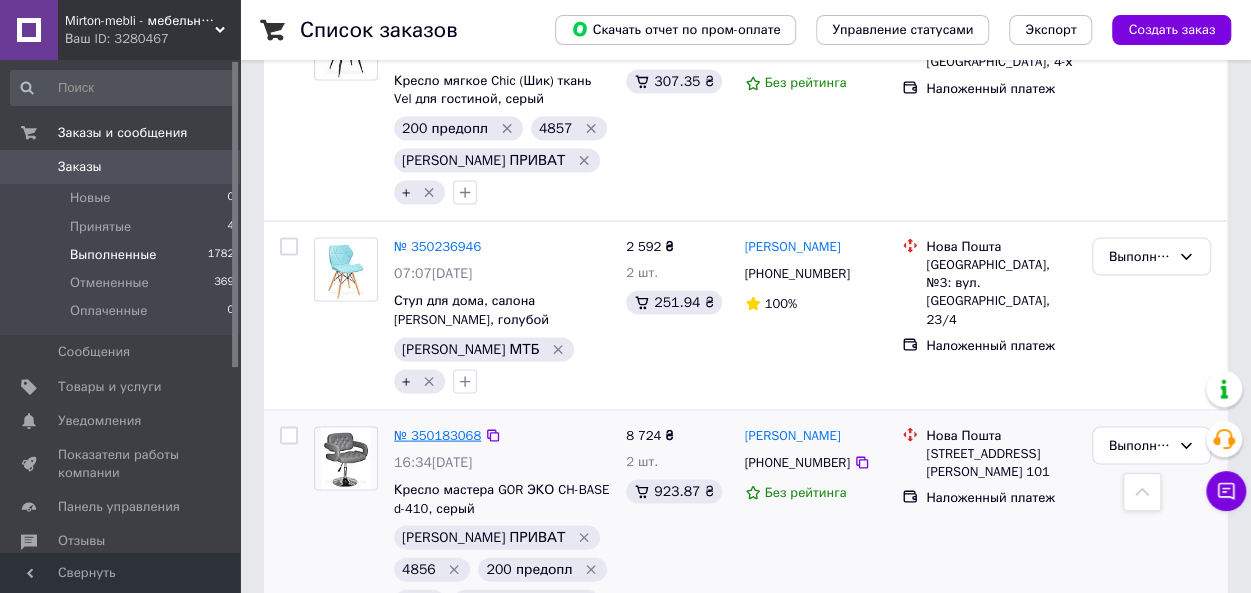 click on "№ 350183068" at bounding box center [437, 434] 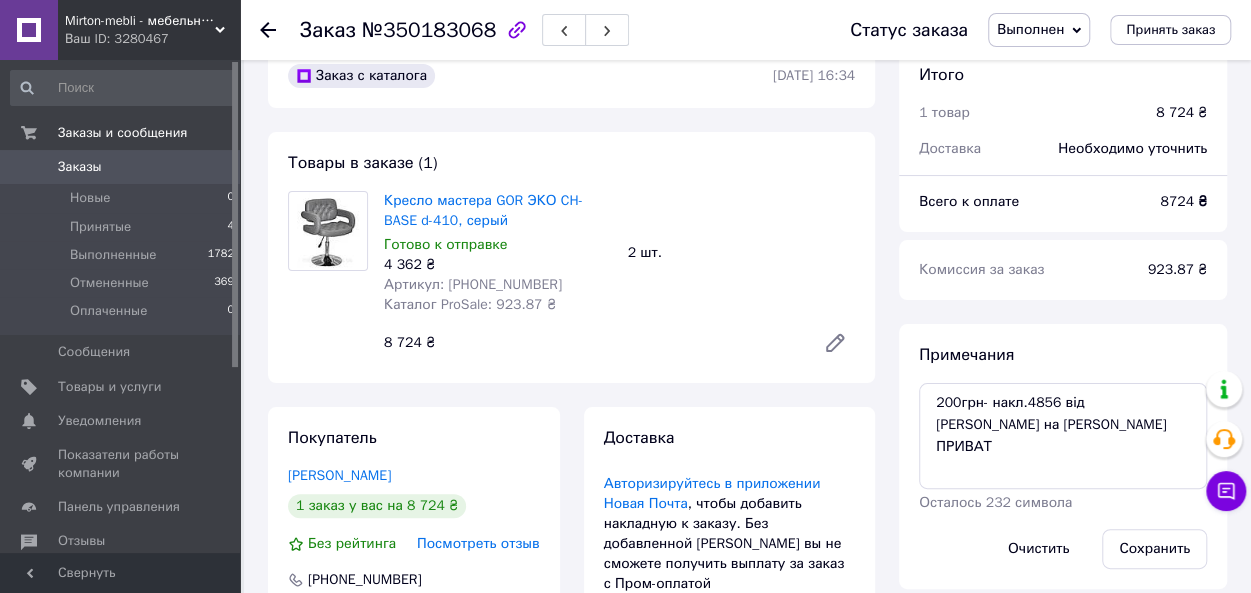 scroll, scrollTop: 0, scrollLeft: 0, axis: both 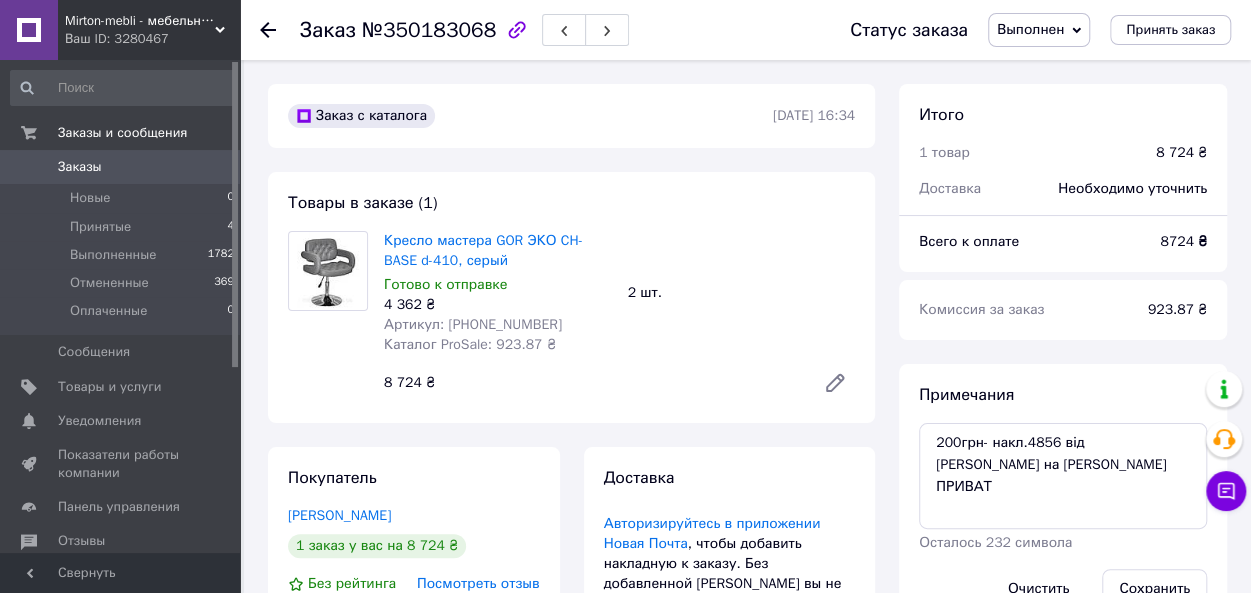 click 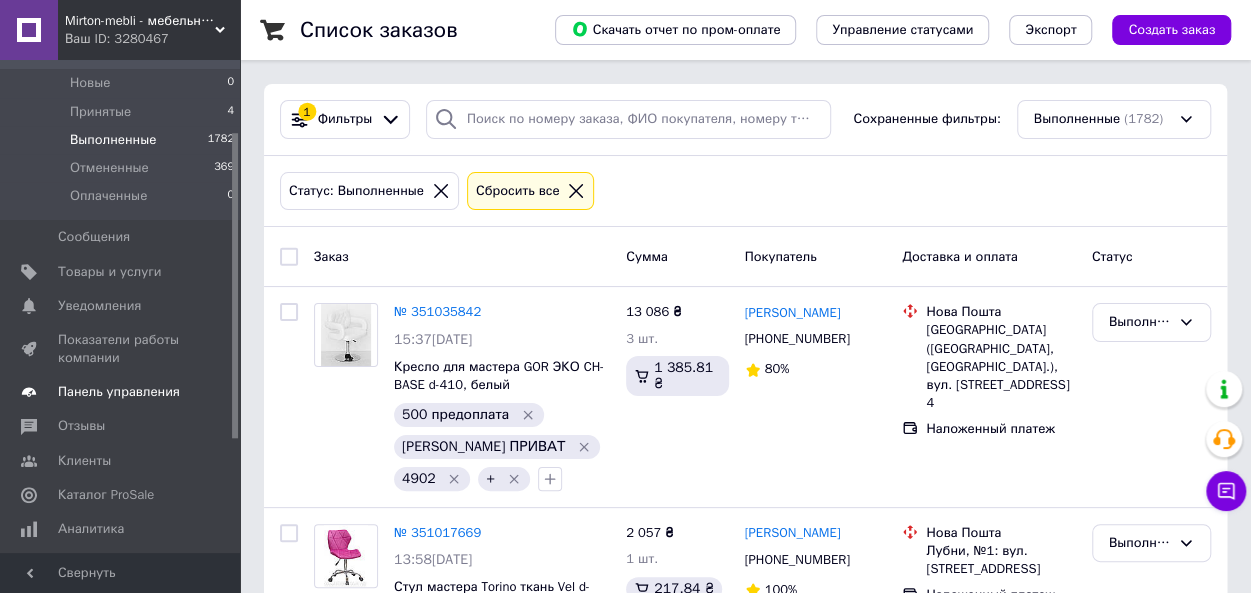 scroll, scrollTop: 200, scrollLeft: 0, axis: vertical 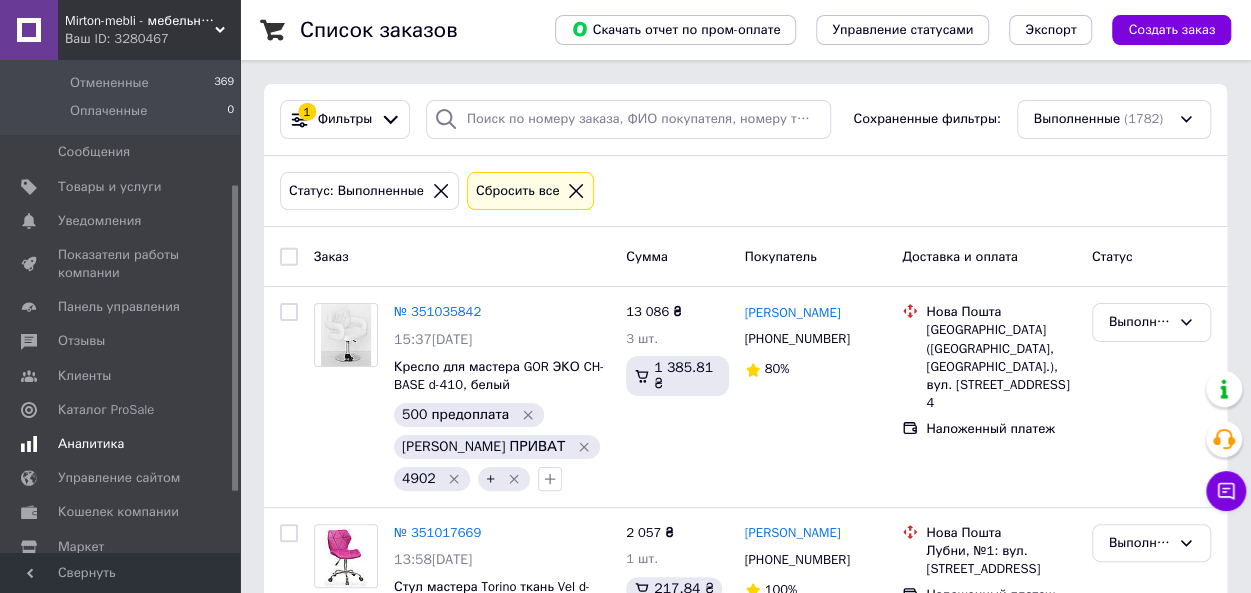 click on "Аналитика" at bounding box center [91, 444] 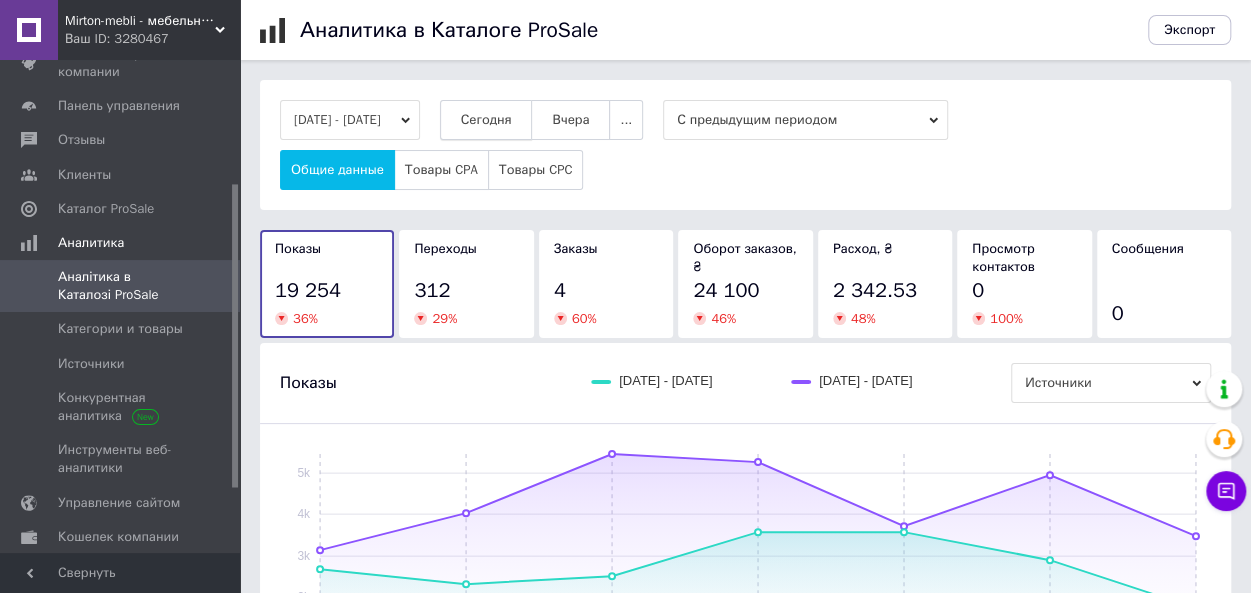 click on "Сегодня" at bounding box center (486, 120) 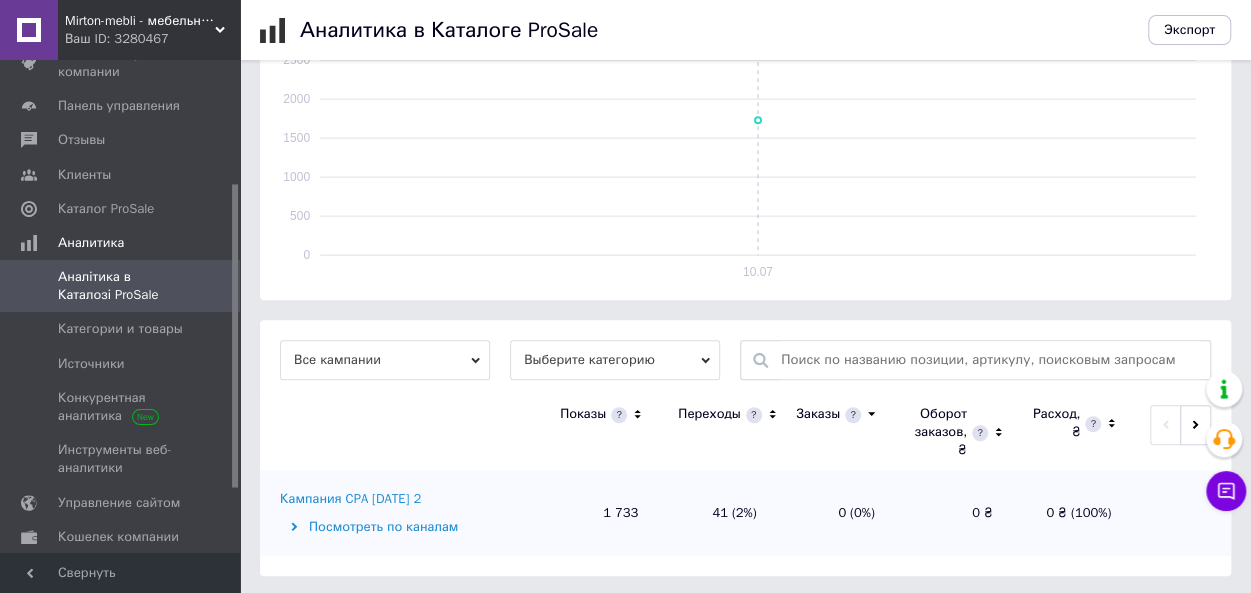 scroll, scrollTop: 407, scrollLeft: 0, axis: vertical 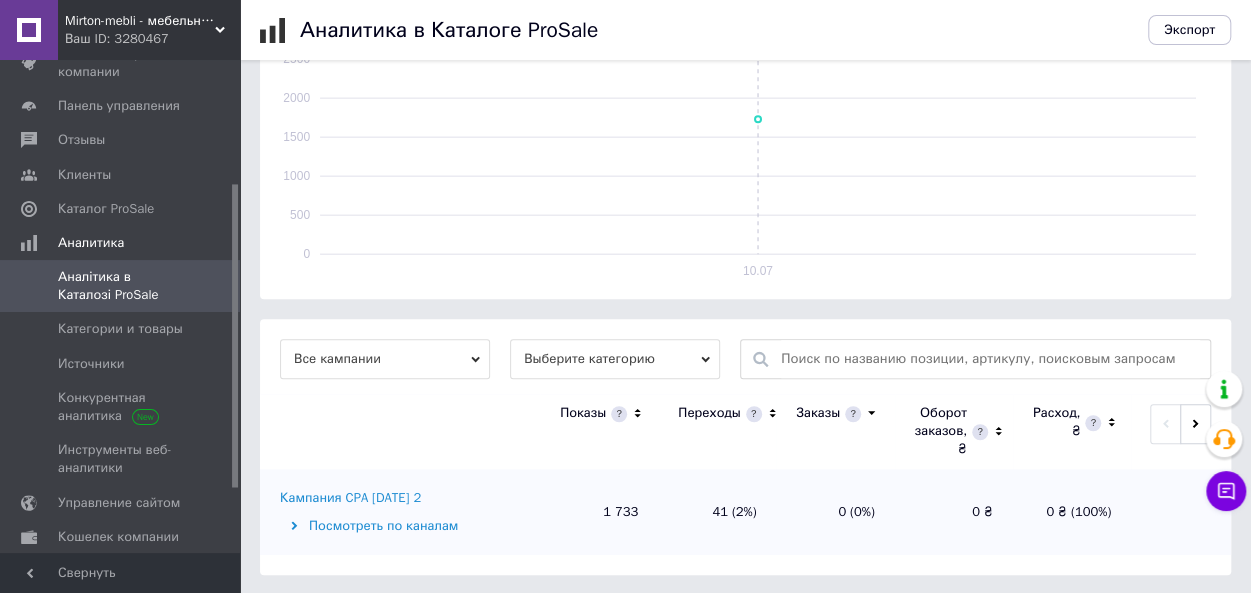 click on "Кампания CPA 09.06.2022 2" at bounding box center [350, 498] 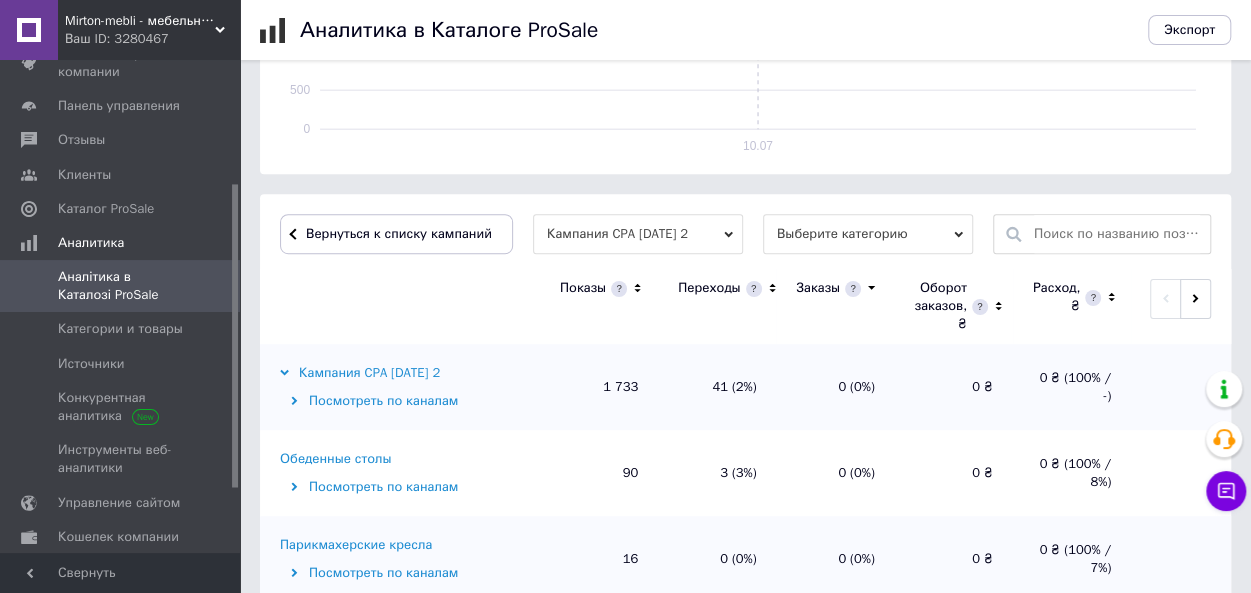 scroll, scrollTop: 649, scrollLeft: 0, axis: vertical 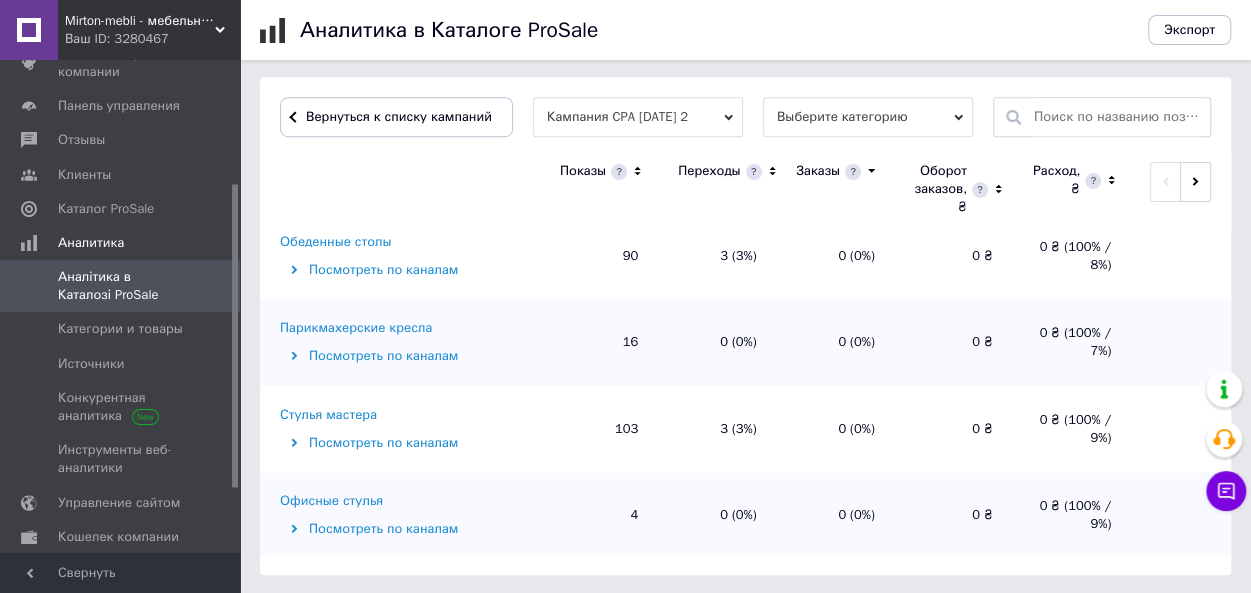 click on "Стулья мастера" at bounding box center (328, 415) 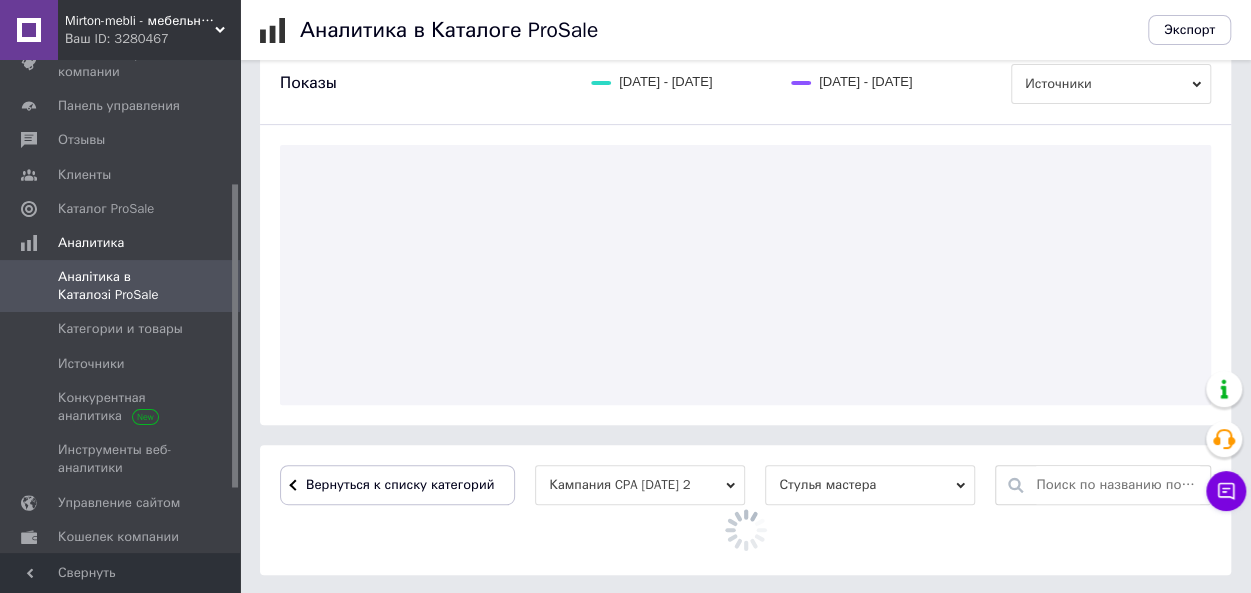 scroll, scrollTop: 649, scrollLeft: 0, axis: vertical 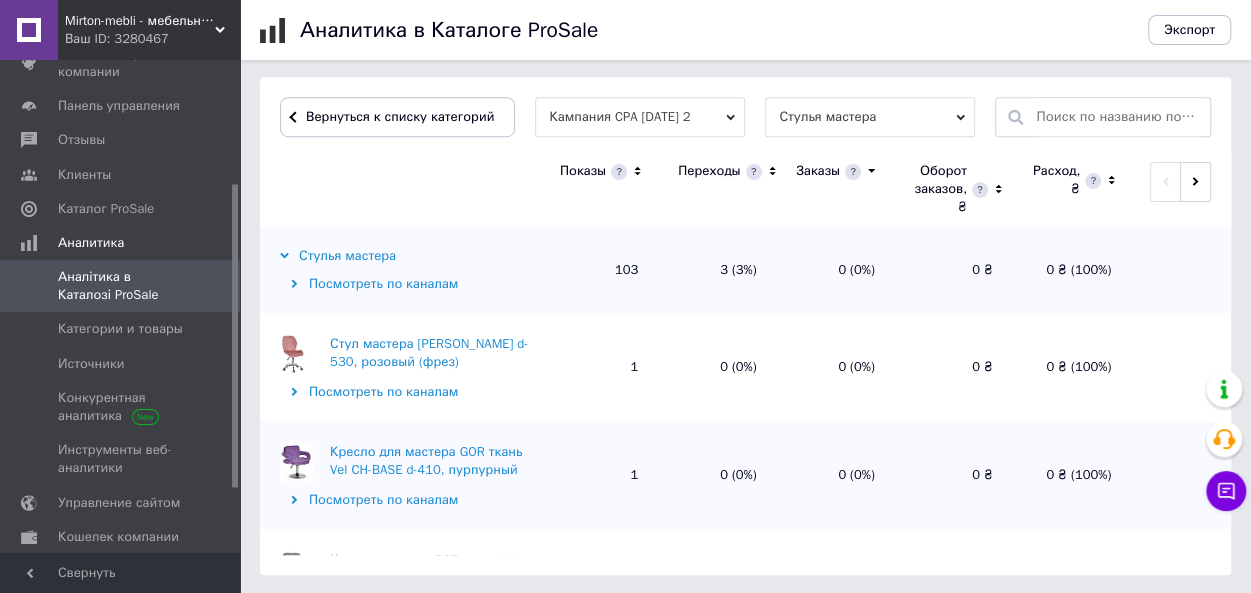 click 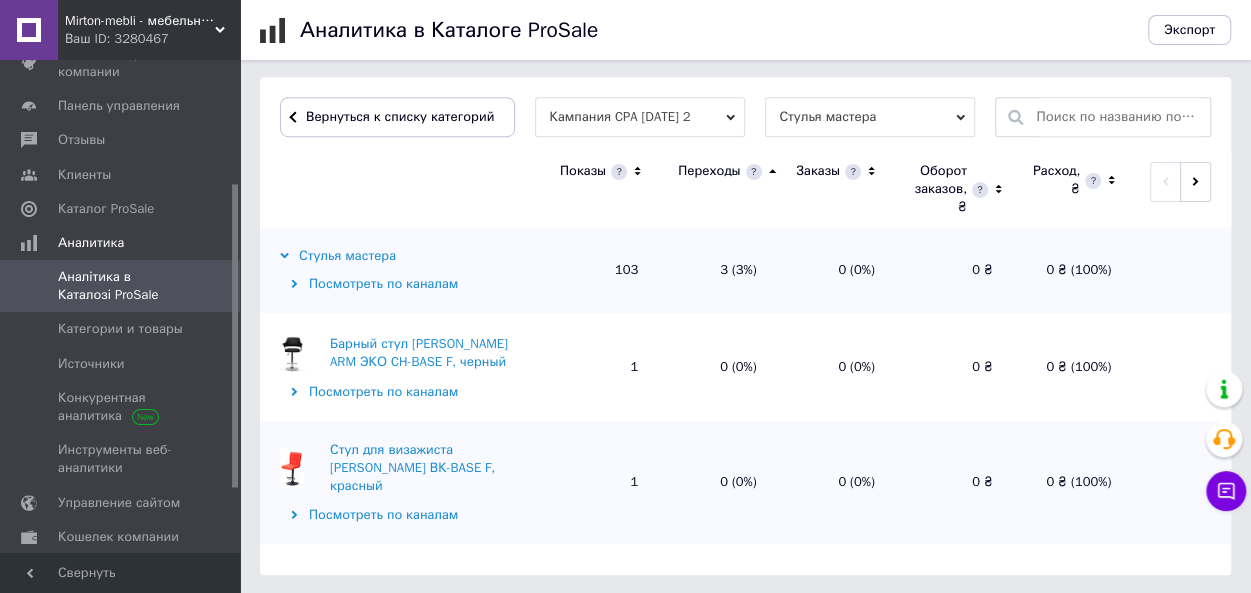 click 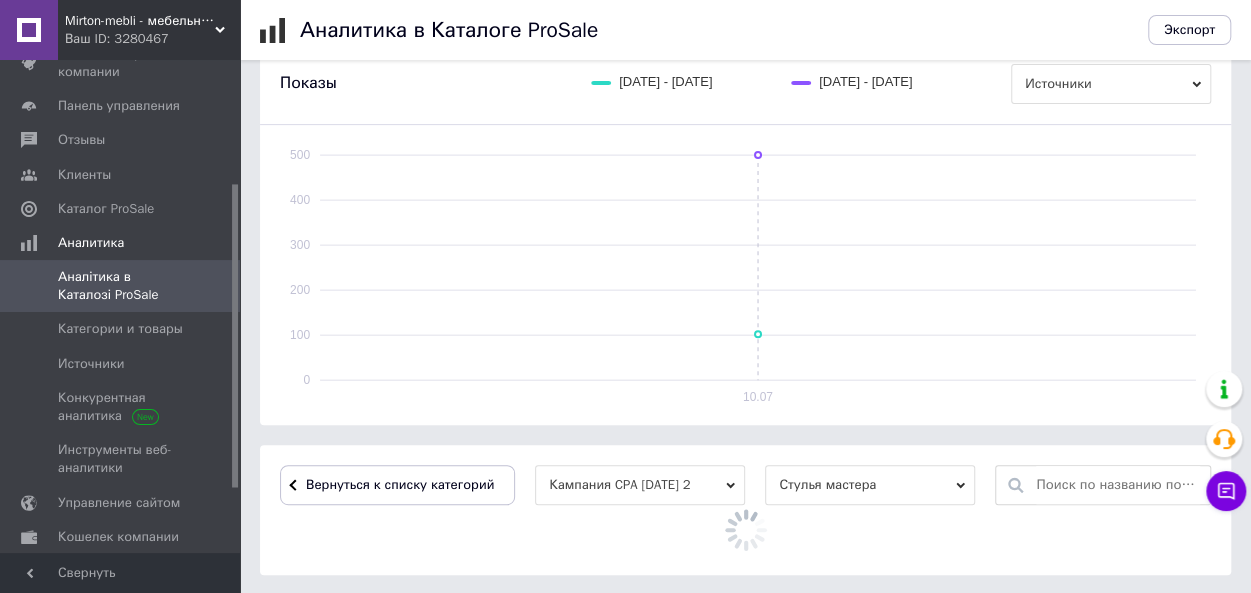 scroll, scrollTop: 649, scrollLeft: 0, axis: vertical 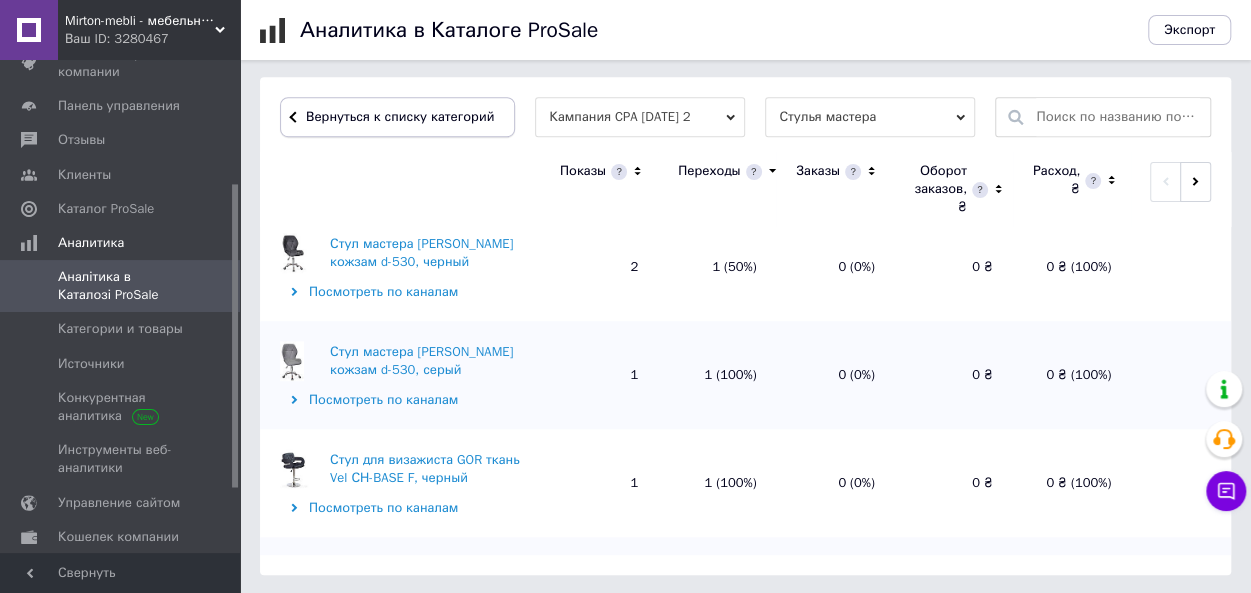 click on "Вернуться к списку категорий" at bounding box center [397, 117] 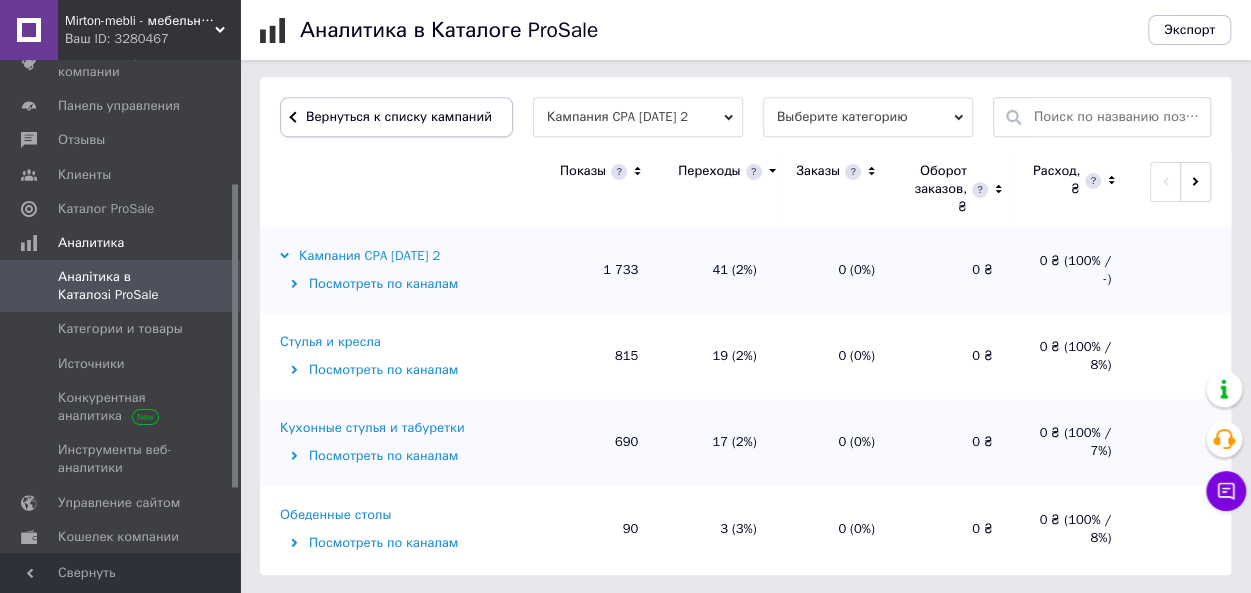 scroll, scrollTop: 649, scrollLeft: 0, axis: vertical 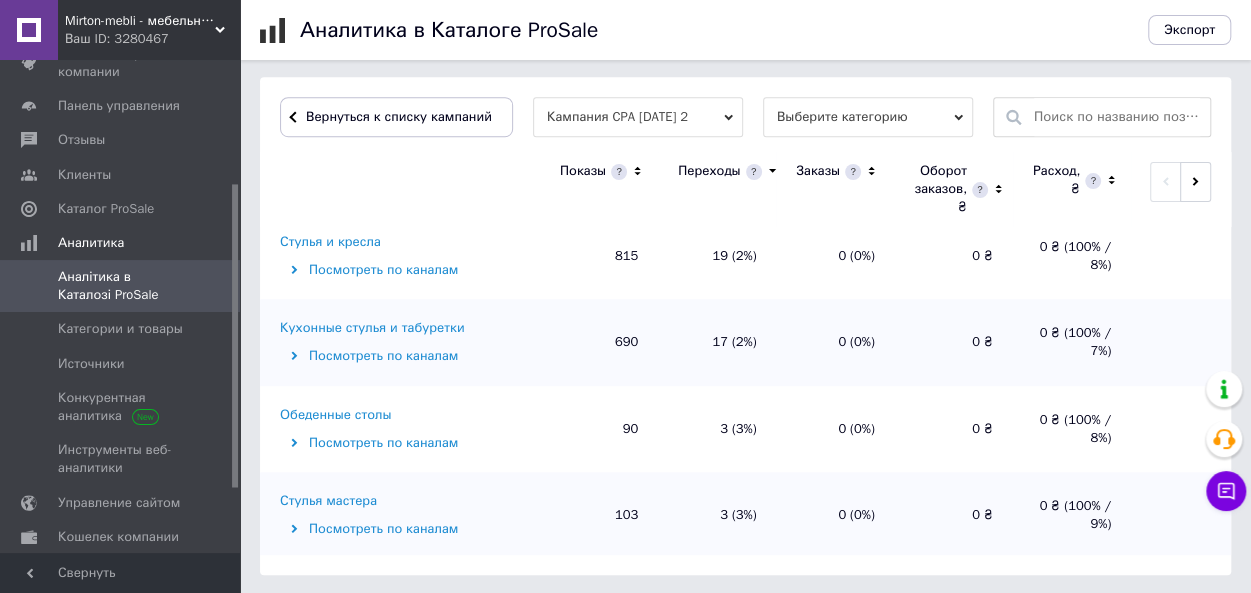 click on "Кухонные стулья и табуретки" at bounding box center [372, 328] 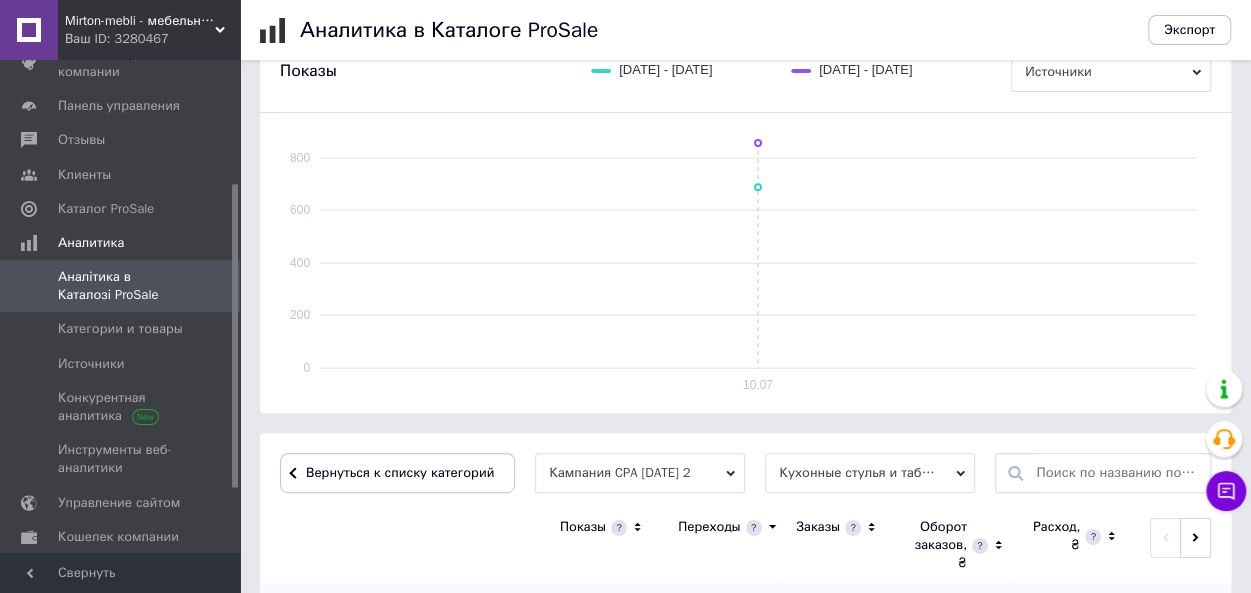 scroll, scrollTop: 649, scrollLeft: 0, axis: vertical 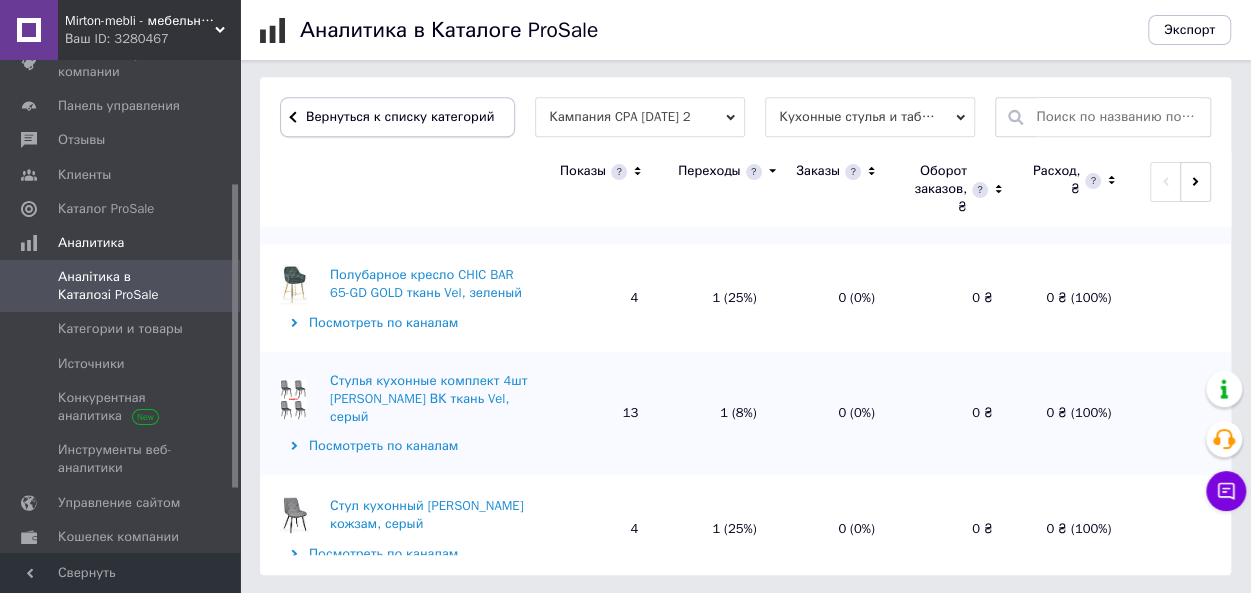 click on "Вернуться к списку категорий" at bounding box center [397, 117] 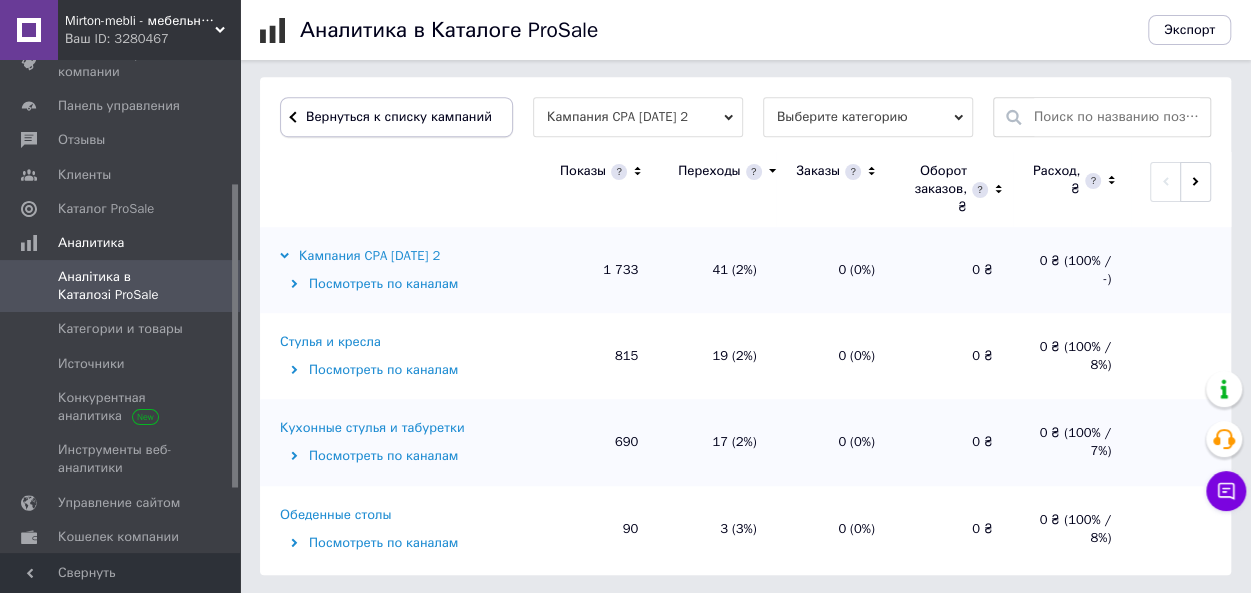 scroll, scrollTop: 649, scrollLeft: 0, axis: vertical 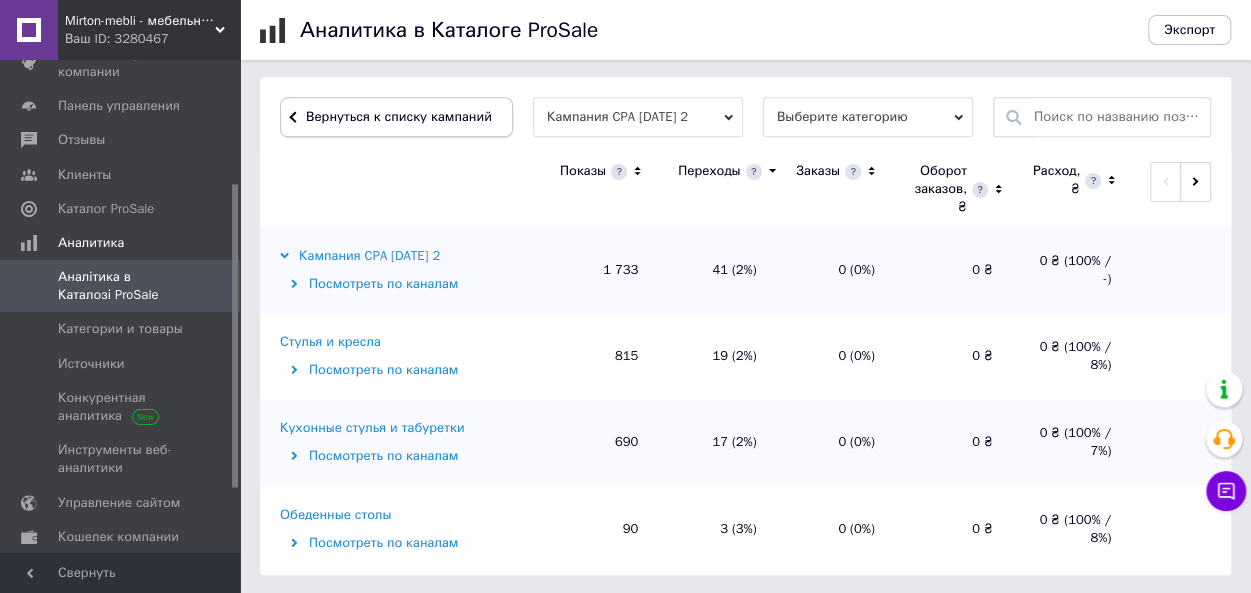 click on "Вернуться к списку кампаний" at bounding box center (399, 116) 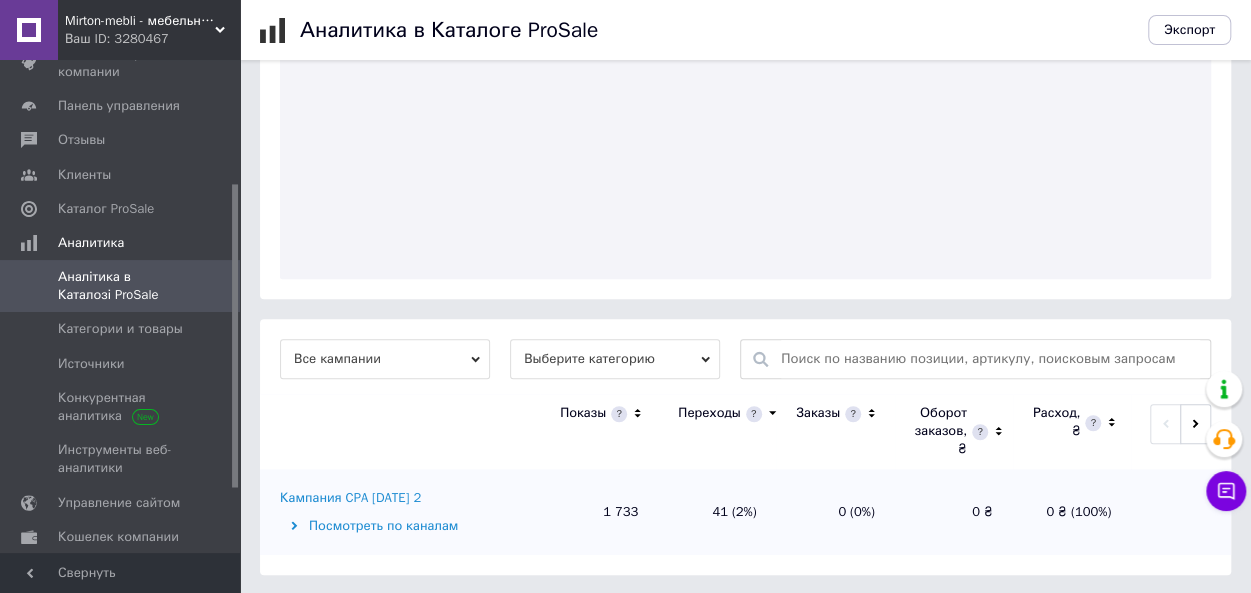 scroll, scrollTop: 407, scrollLeft: 0, axis: vertical 